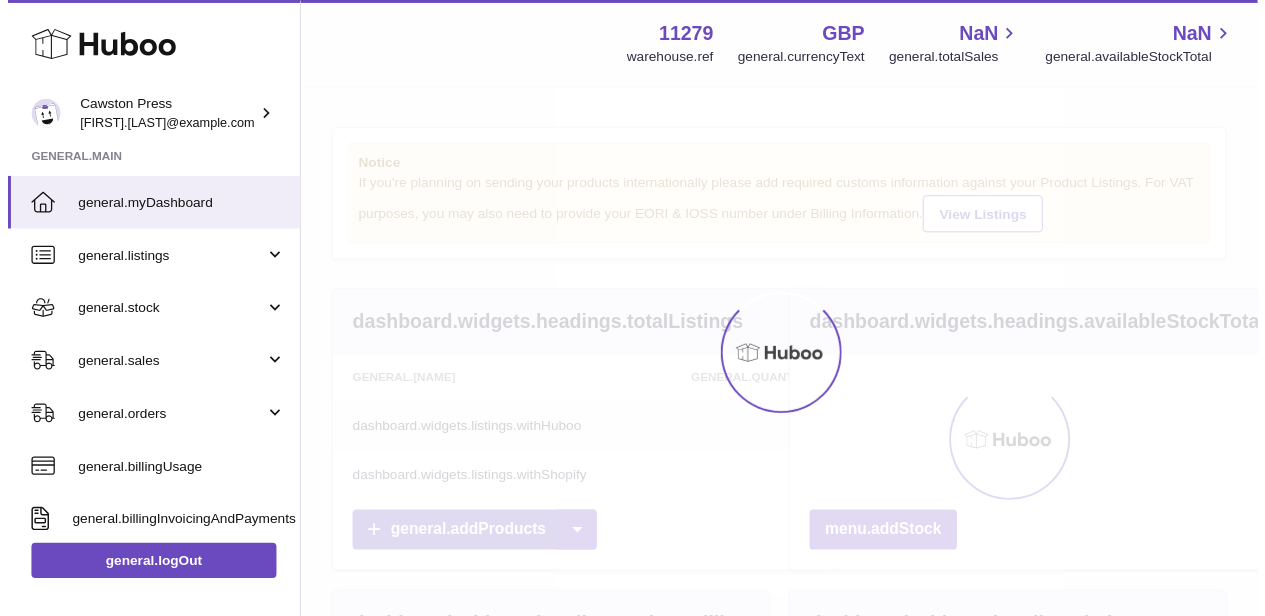 scroll, scrollTop: 0, scrollLeft: 0, axis: both 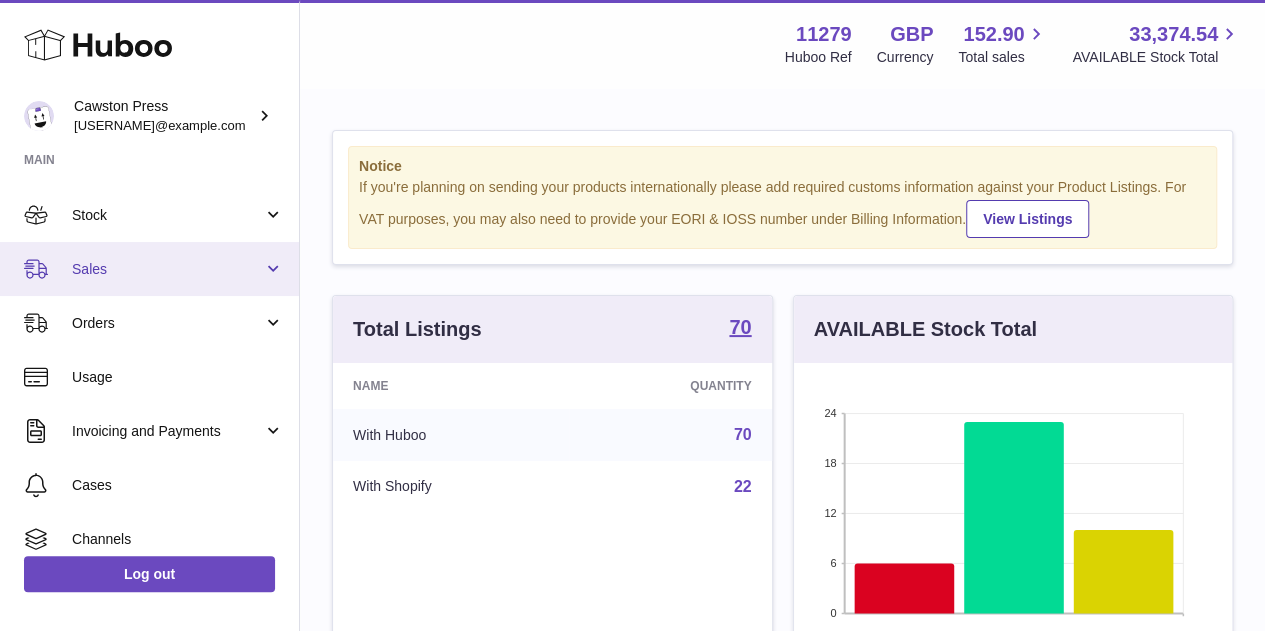 click on "Sales" at bounding box center (149, 269) 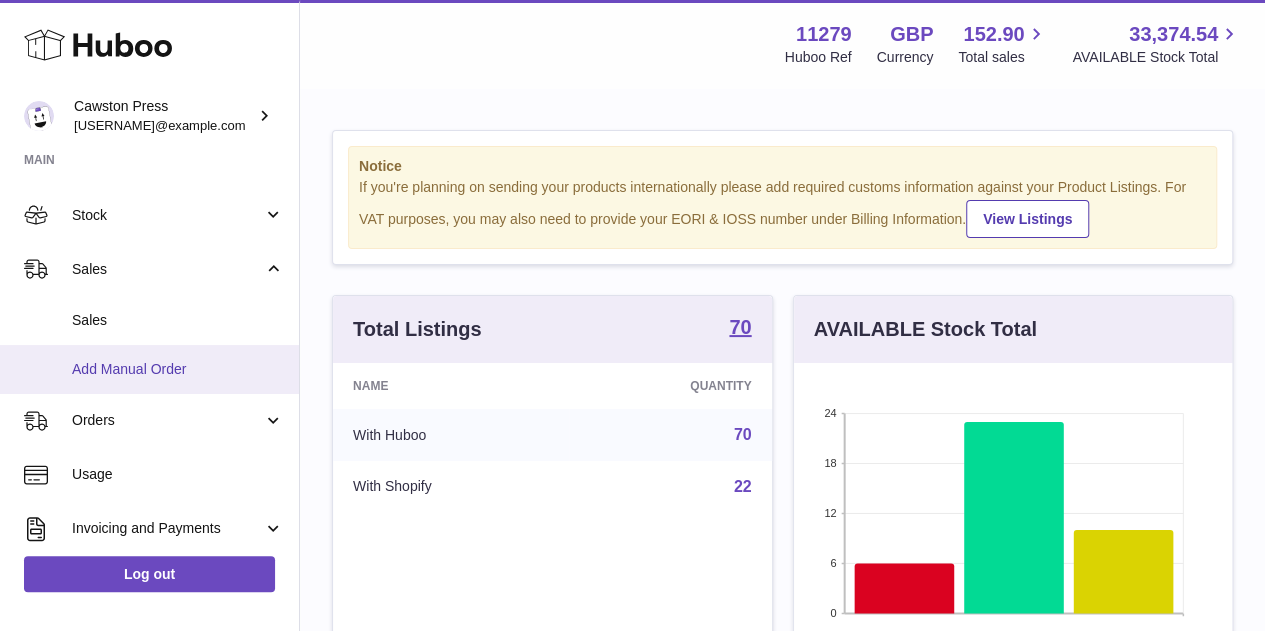 click on "Add Manual Order" at bounding box center (149, 369) 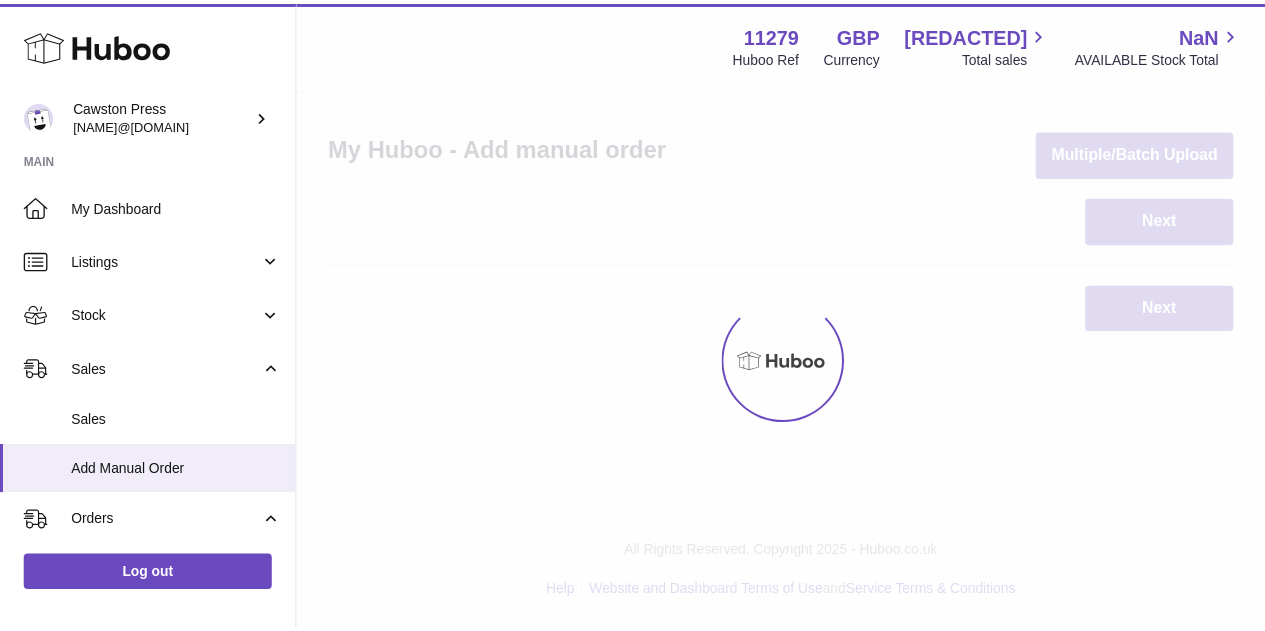 scroll, scrollTop: 0, scrollLeft: 0, axis: both 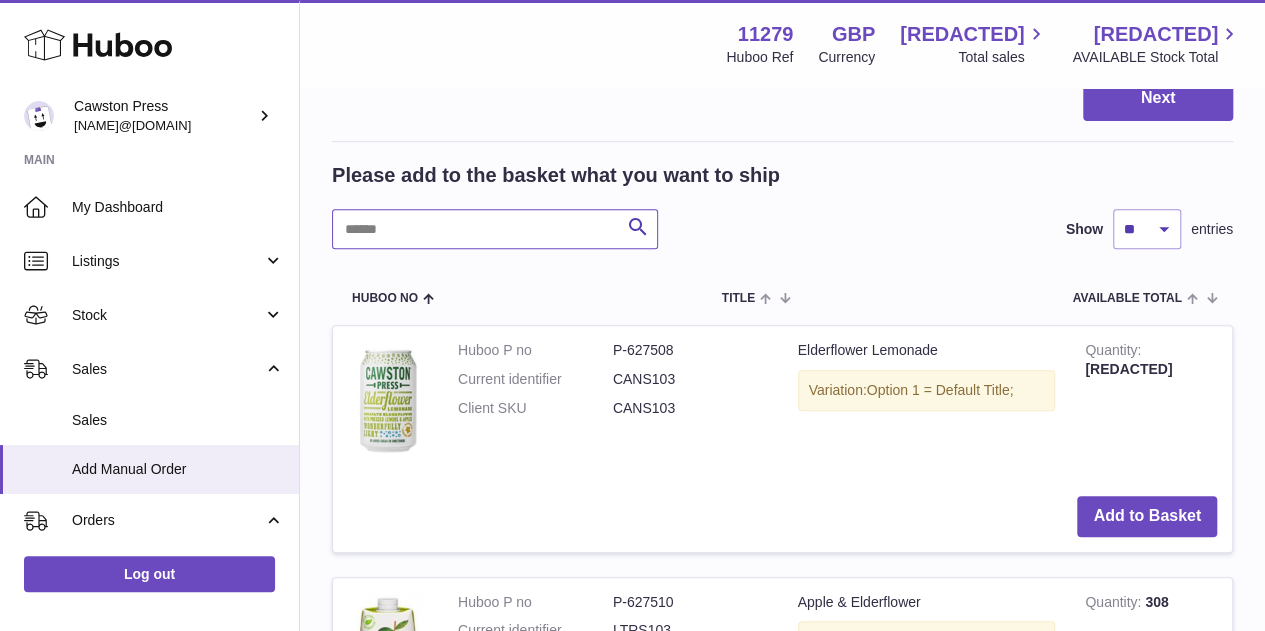 click at bounding box center (495, 229) 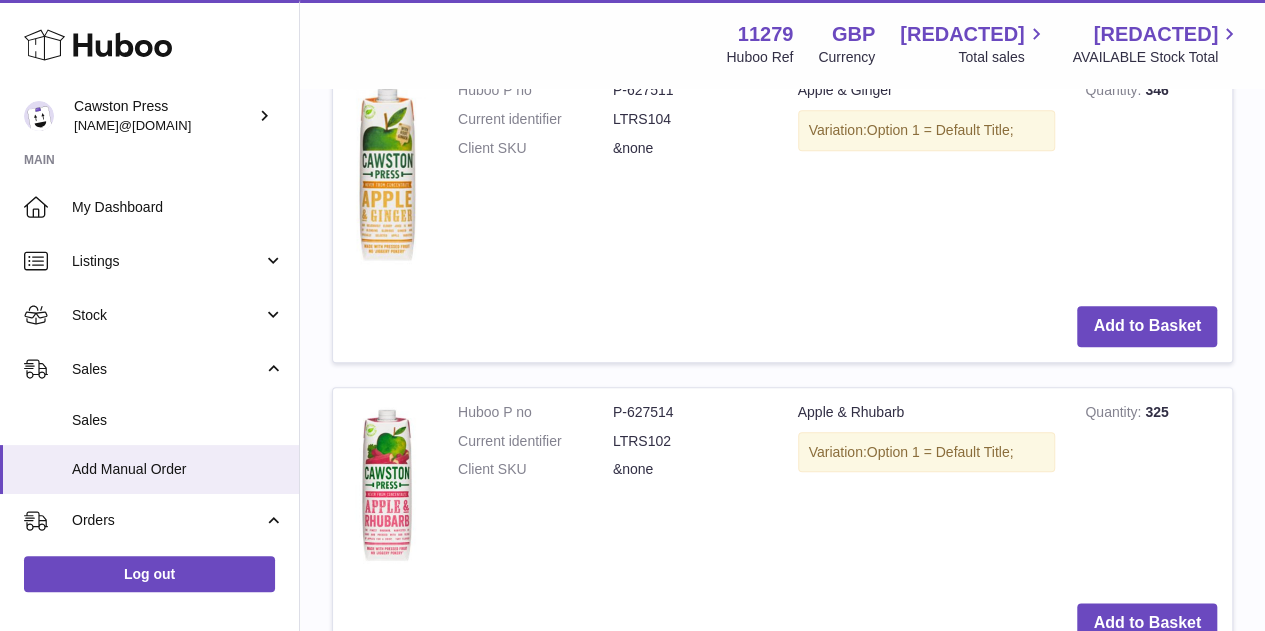 scroll, scrollTop: 900, scrollLeft: 0, axis: vertical 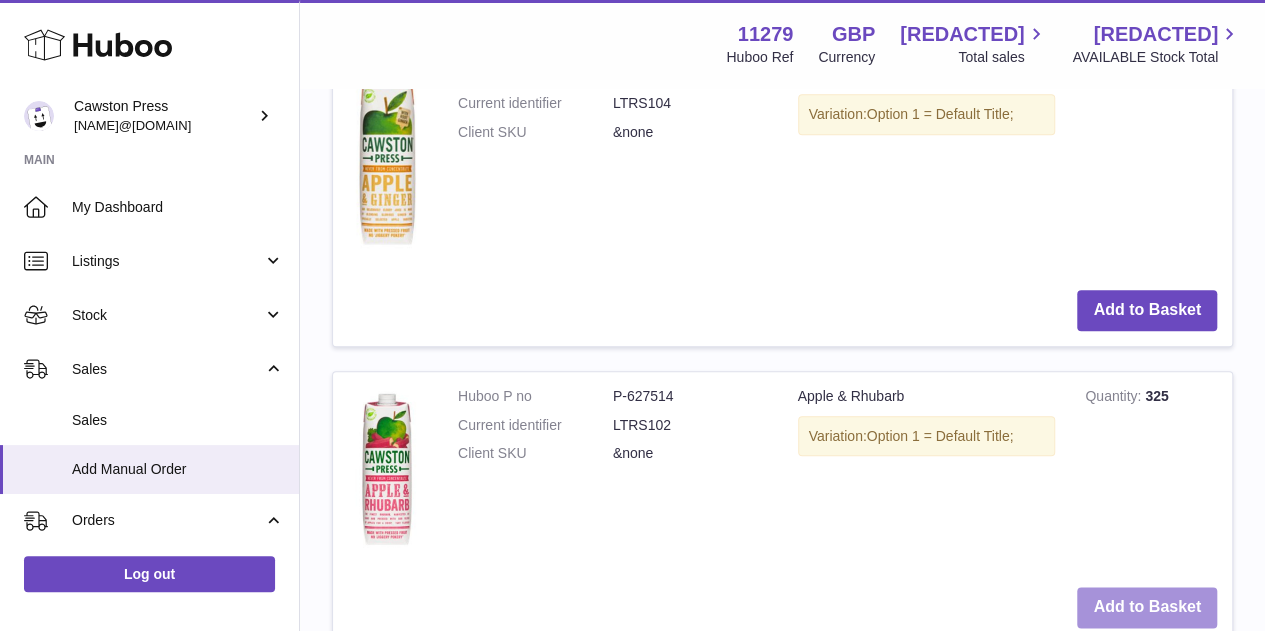 type on "****" 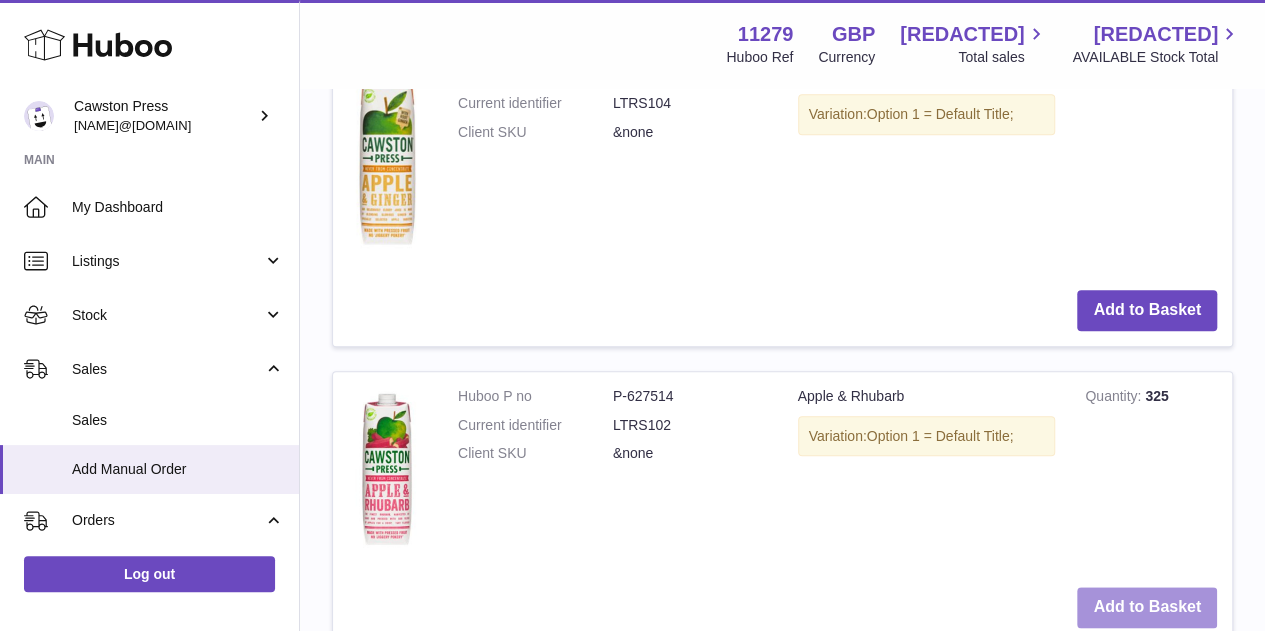 click on "Add to Basket" at bounding box center [1147, 607] 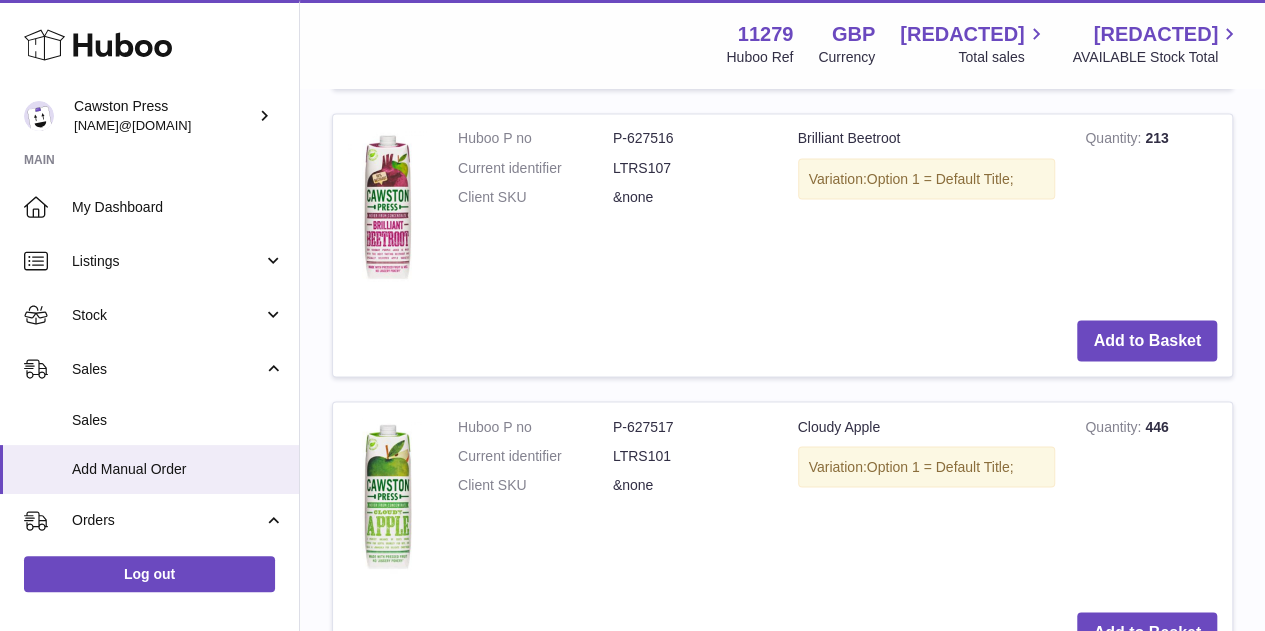 scroll, scrollTop: 1796, scrollLeft: 0, axis: vertical 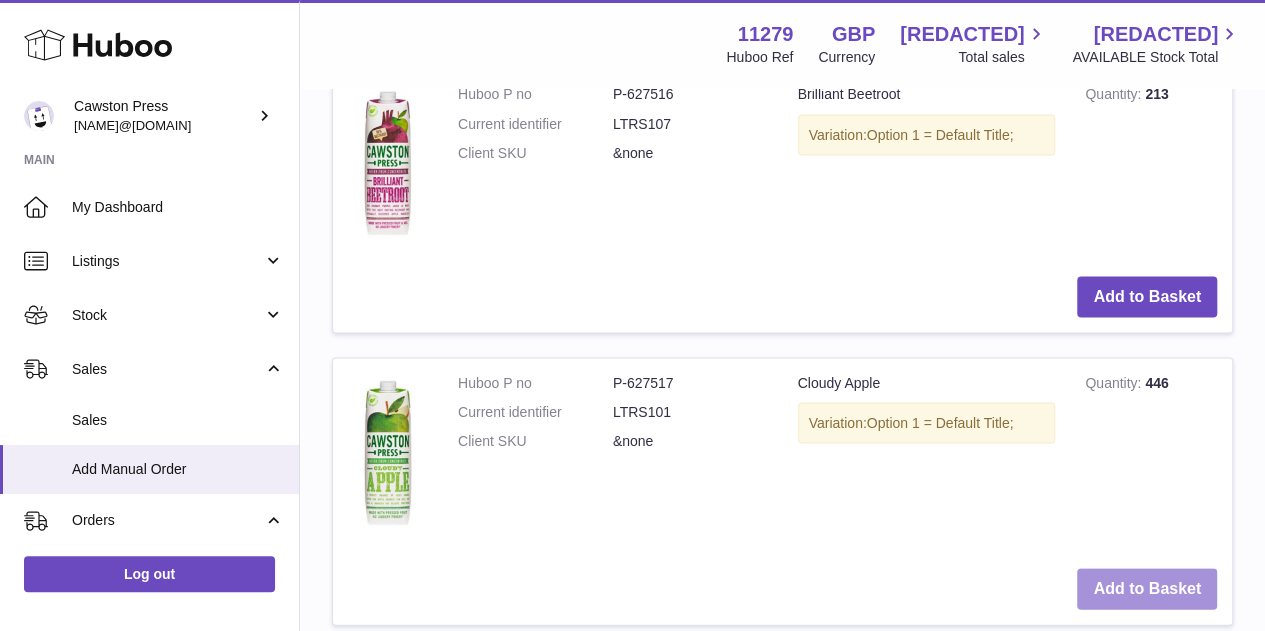 click on "Add to Basket" at bounding box center (1147, 588) 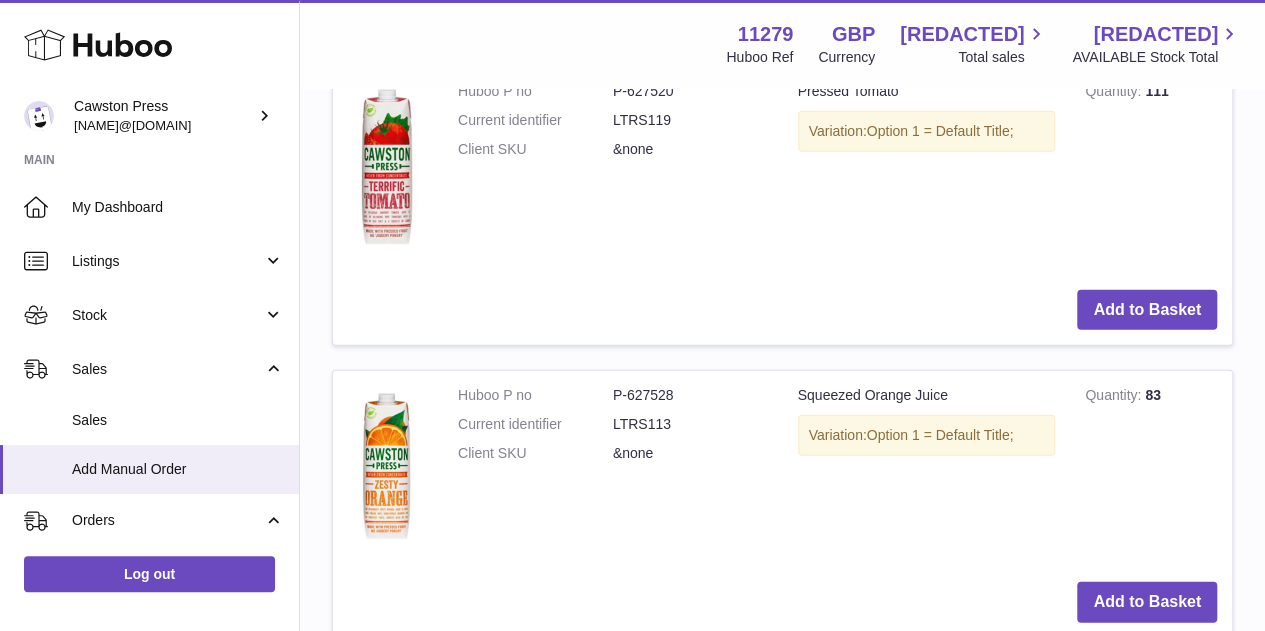 scroll, scrollTop: 2787, scrollLeft: 0, axis: vertical 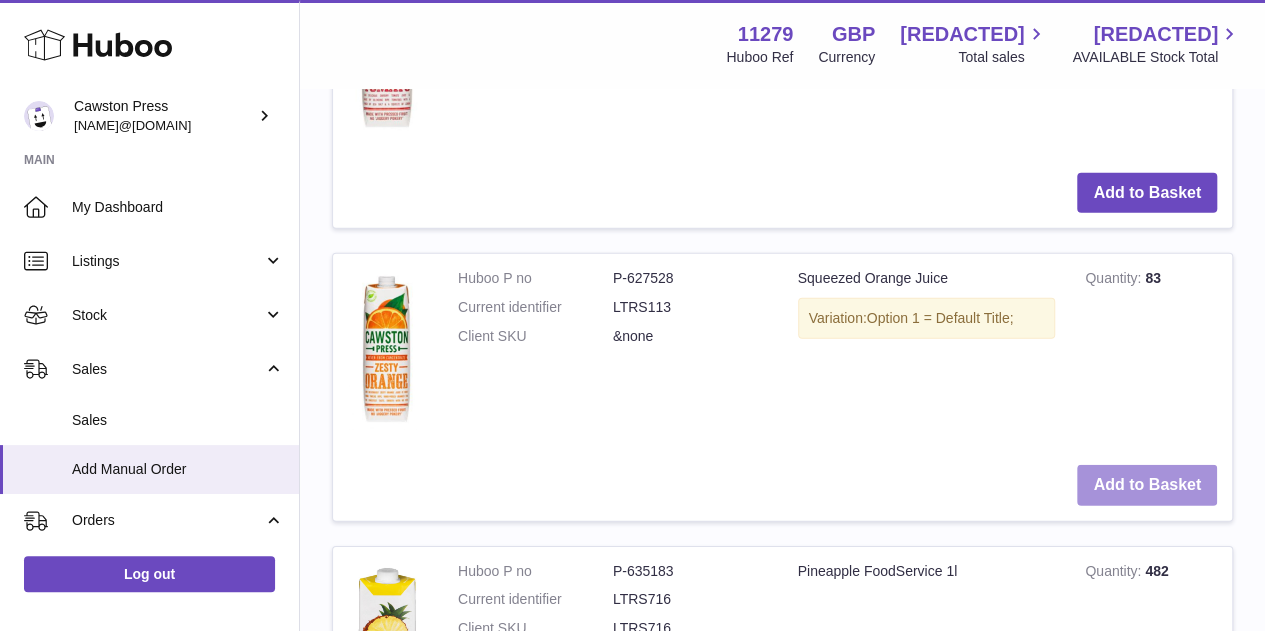 click on "Add to Basket" at bounding box center [1147, 485] 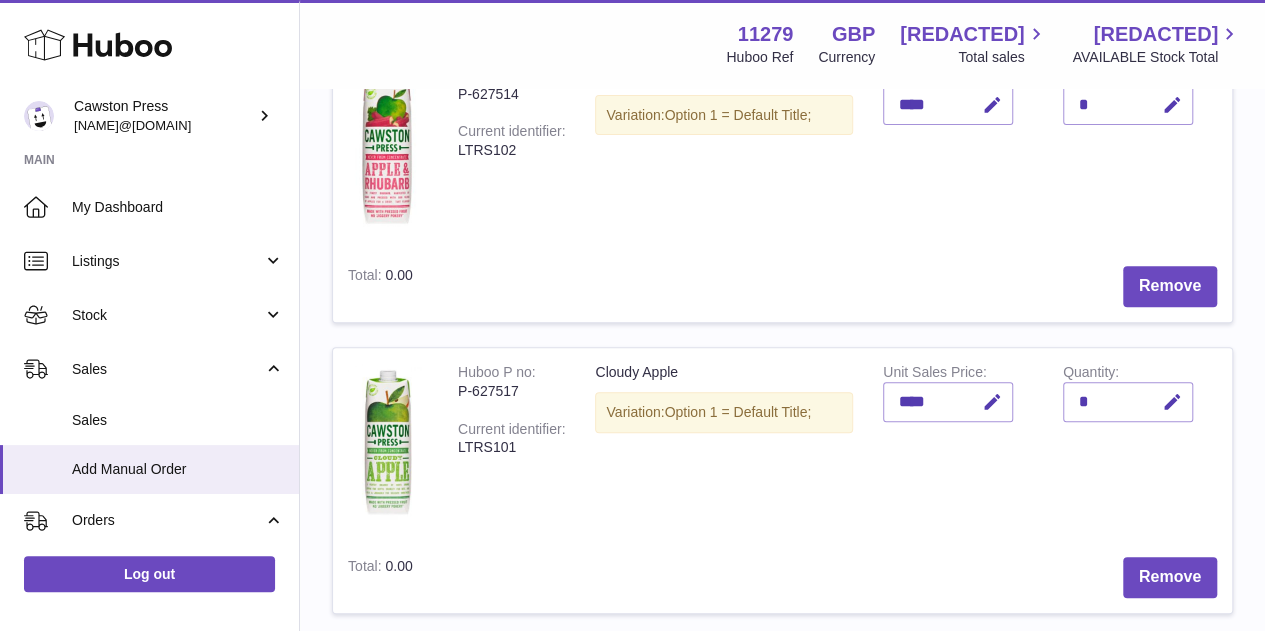 scroll, scrollTop: 278, scrollLeft: 0, axis: vertical 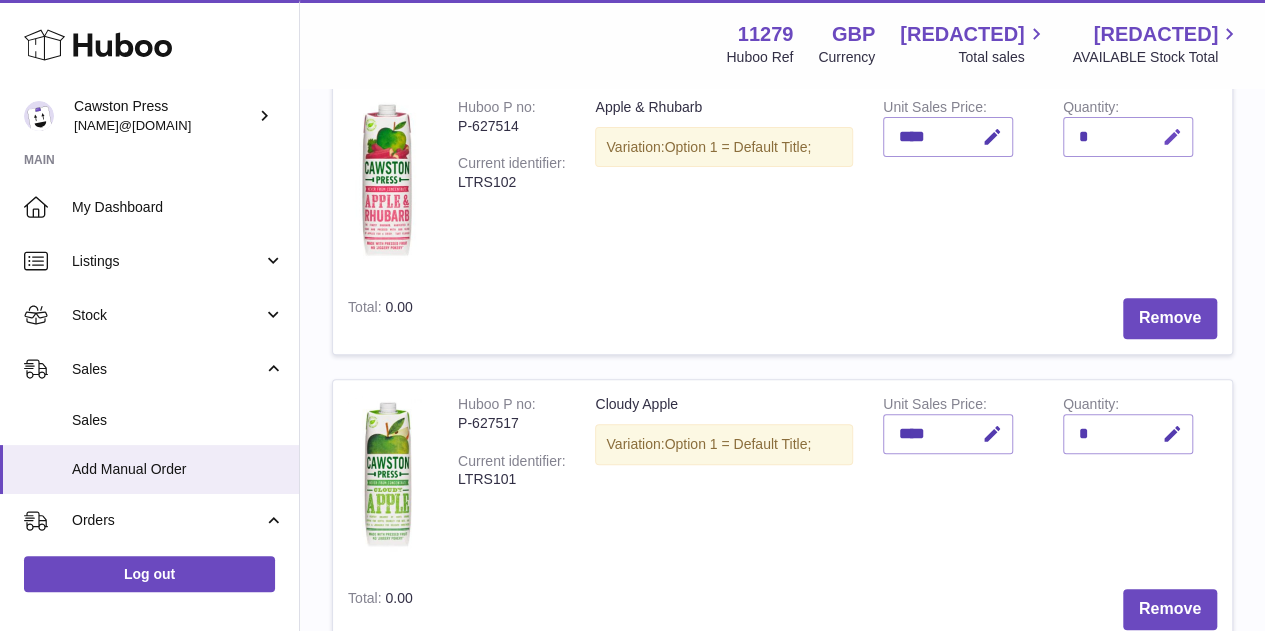 click at bounding box center [1172, 137] 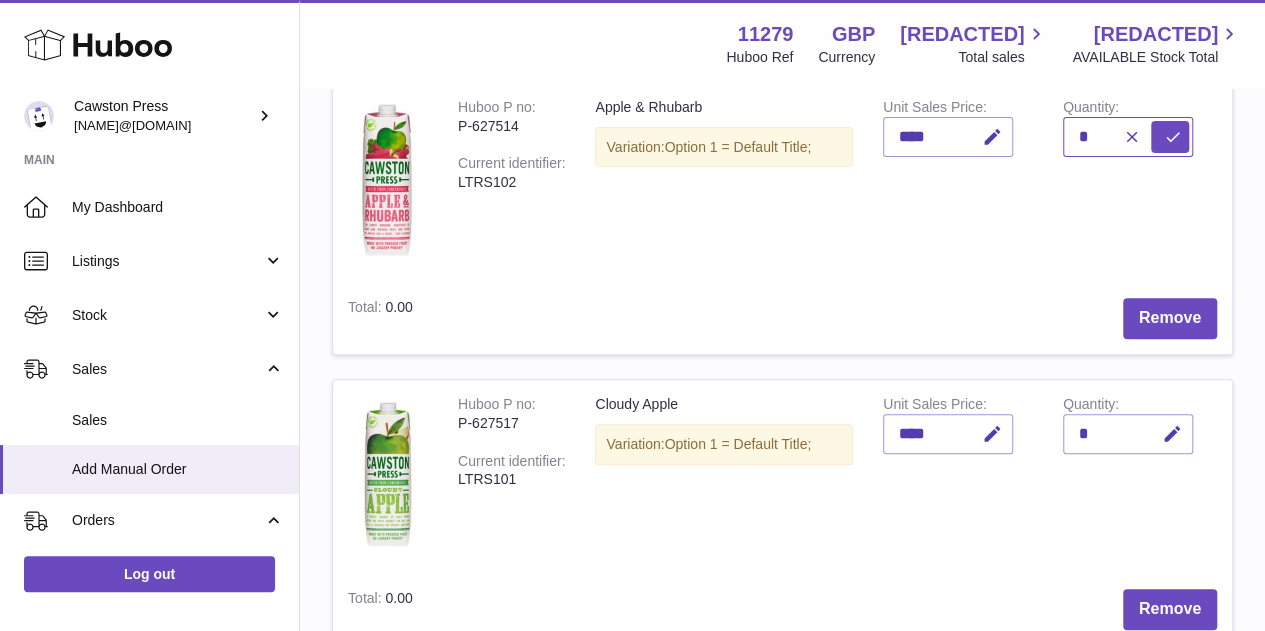 type on "*" 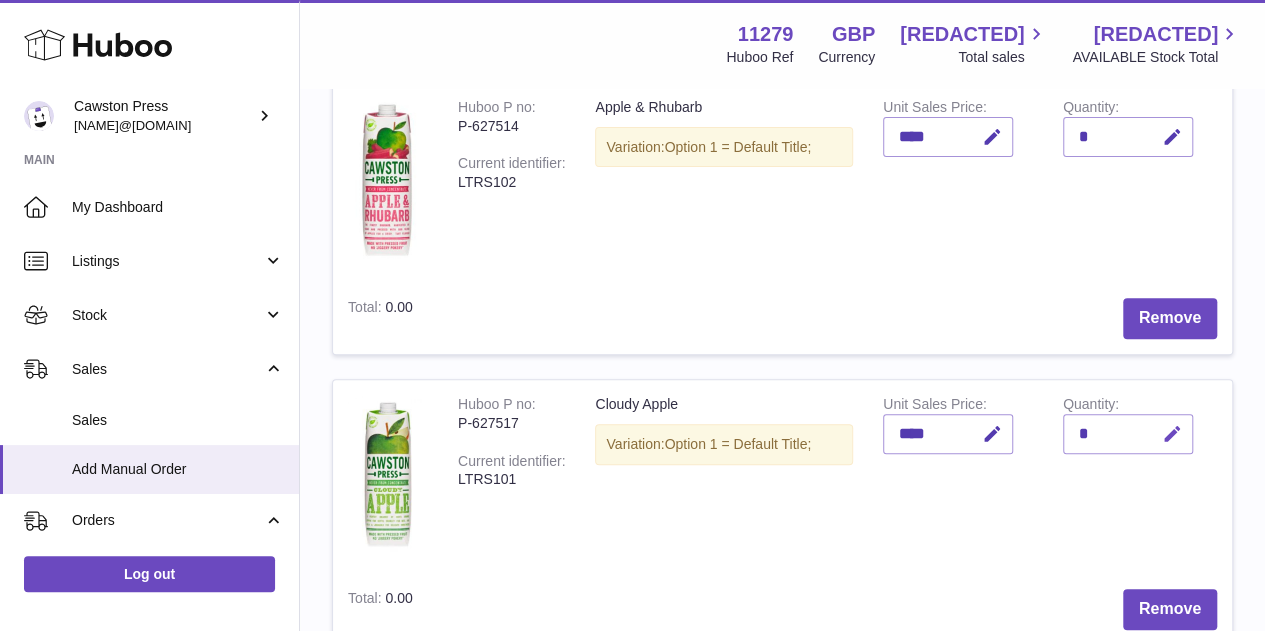 click at bounding box center [1172, 434] 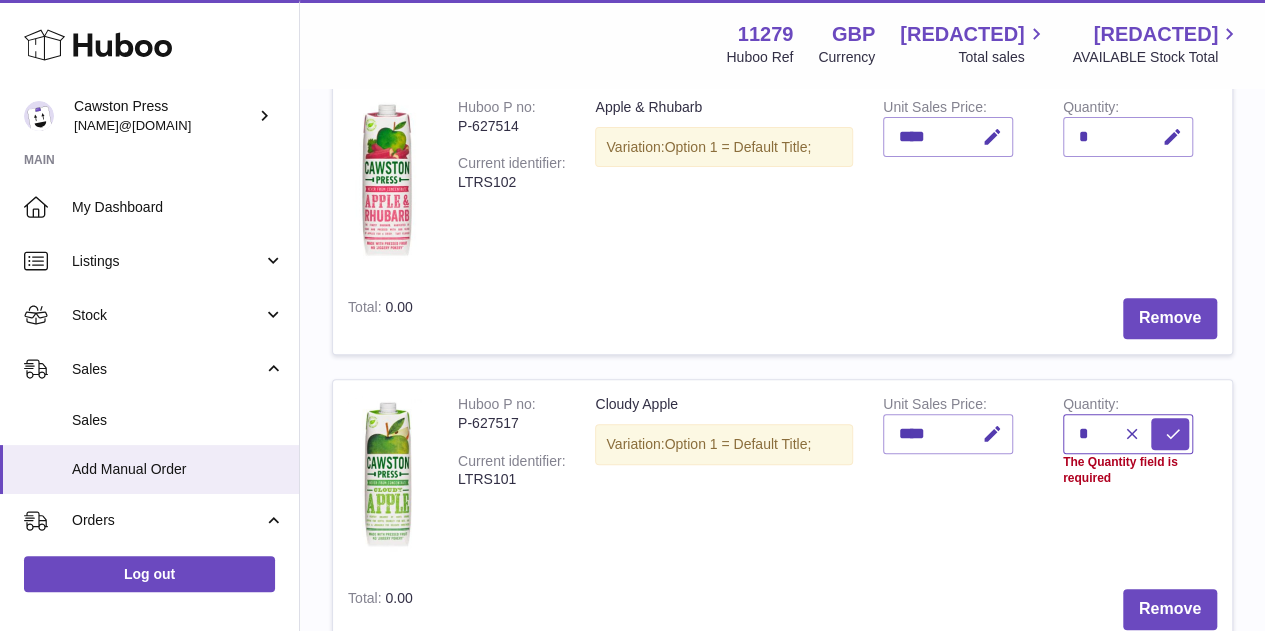 type on "*" 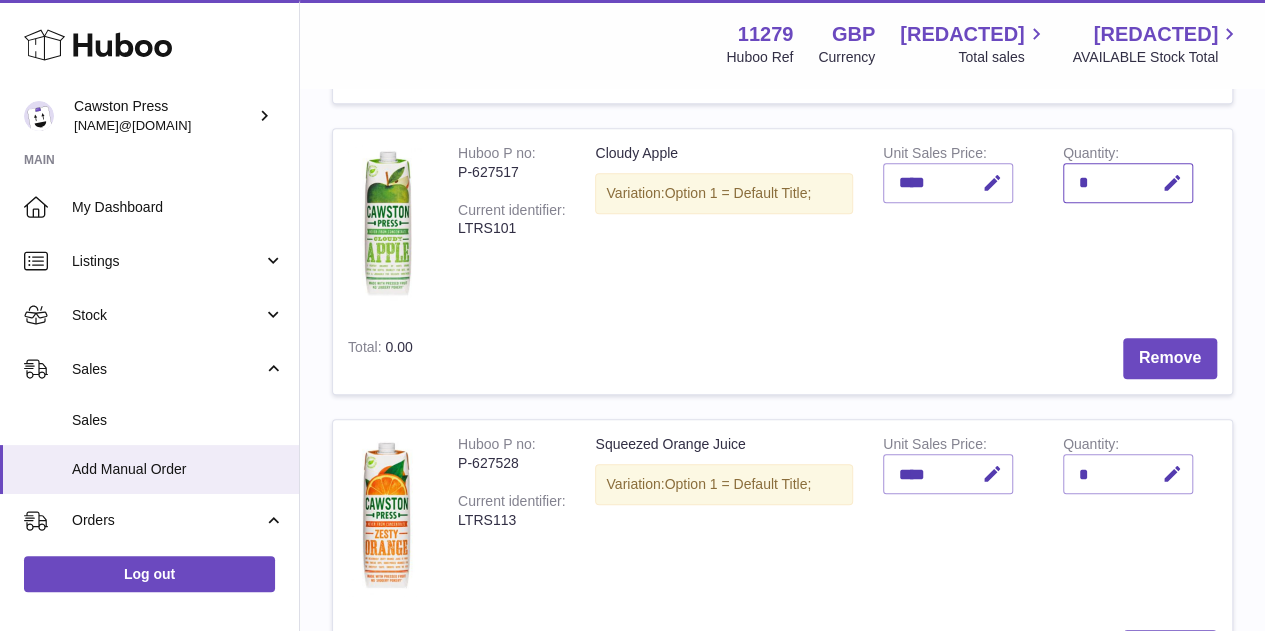 scroll, scrollTop: 578, scrollLeft: 0, axis: vertical 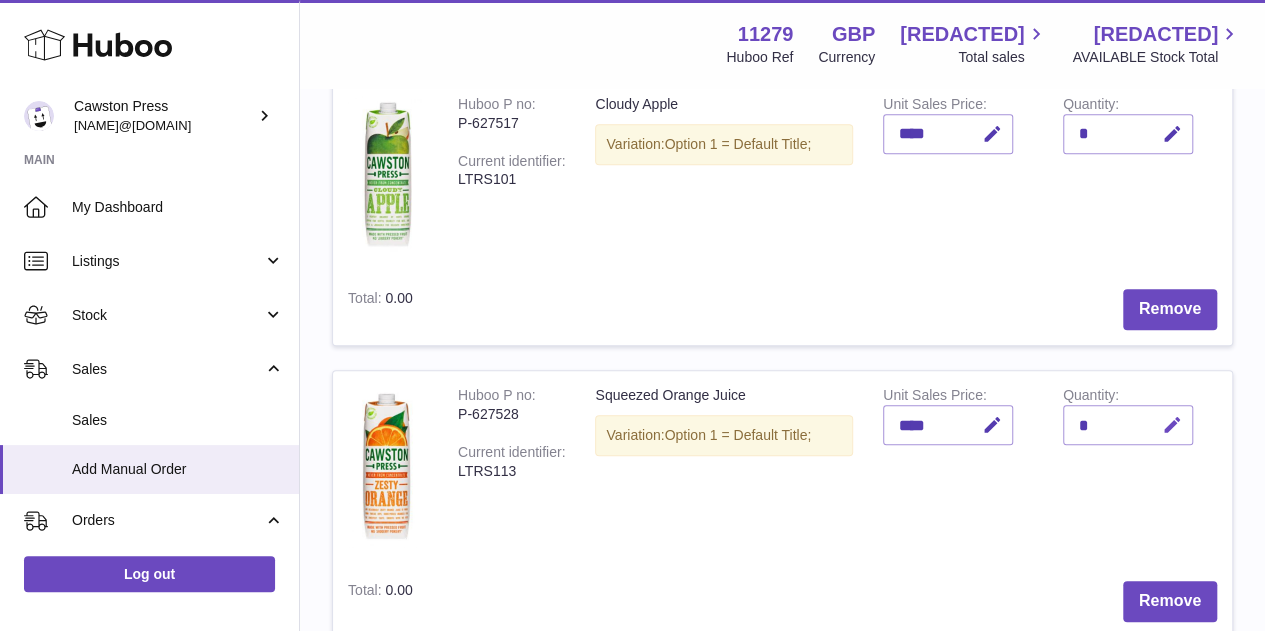 click at bounding box center [1169, 425] 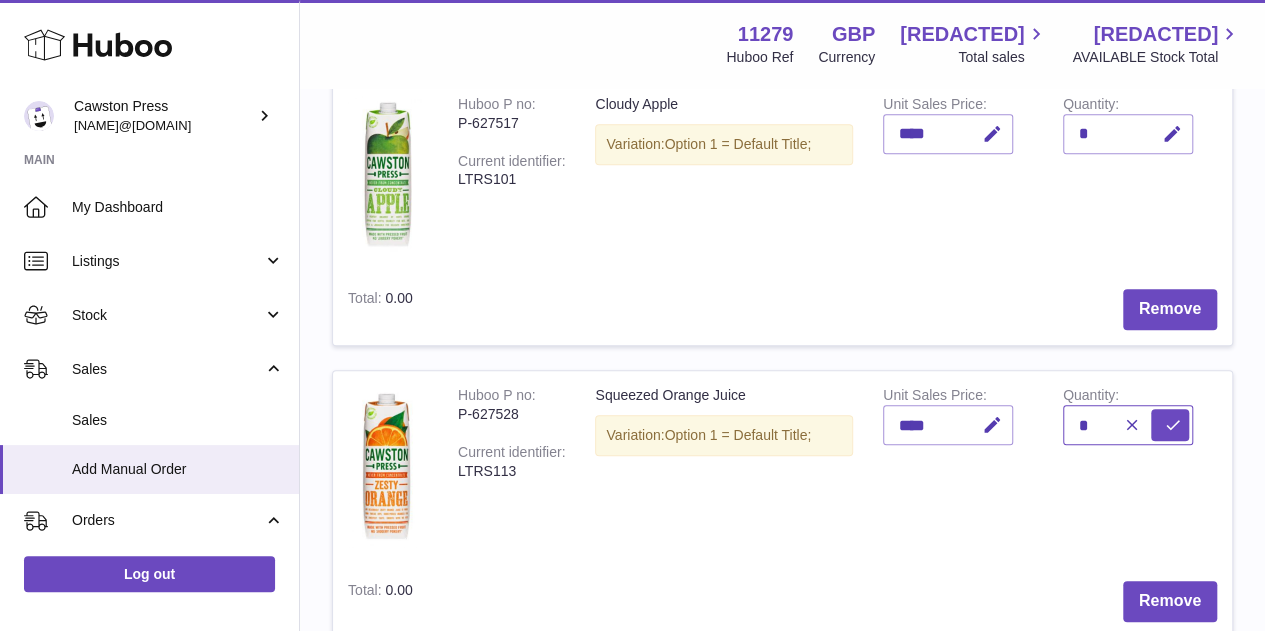 type on "*" 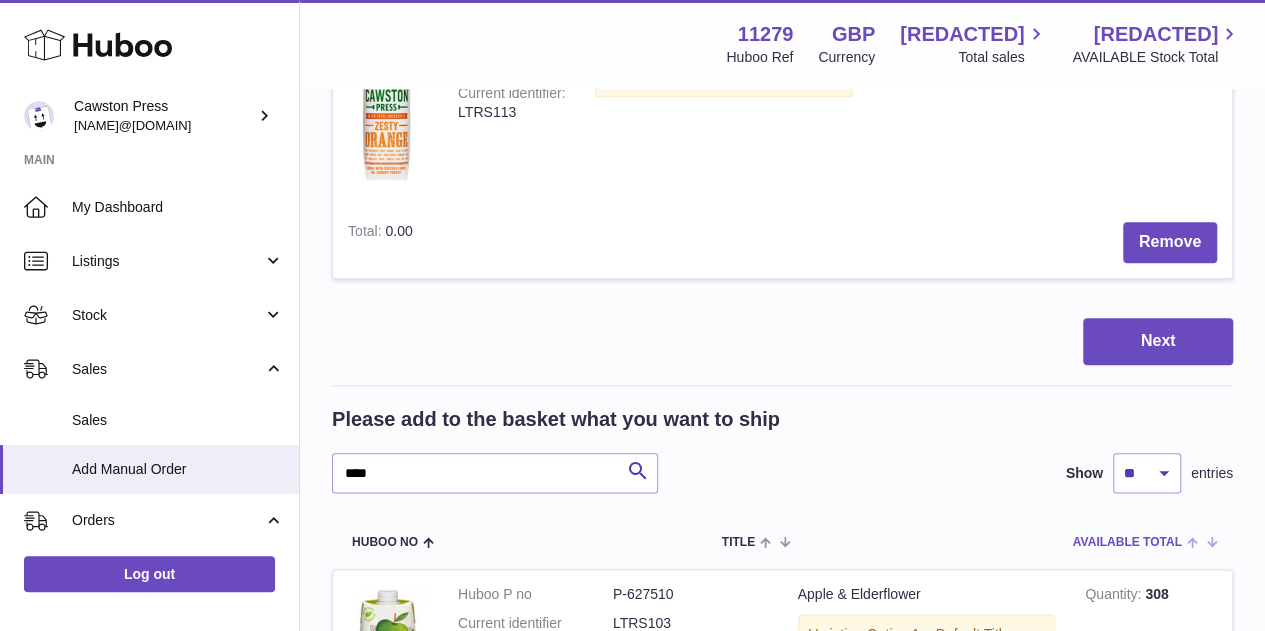 scroll, scrollTop: 978, scrollLeft: 0, axis: vertical 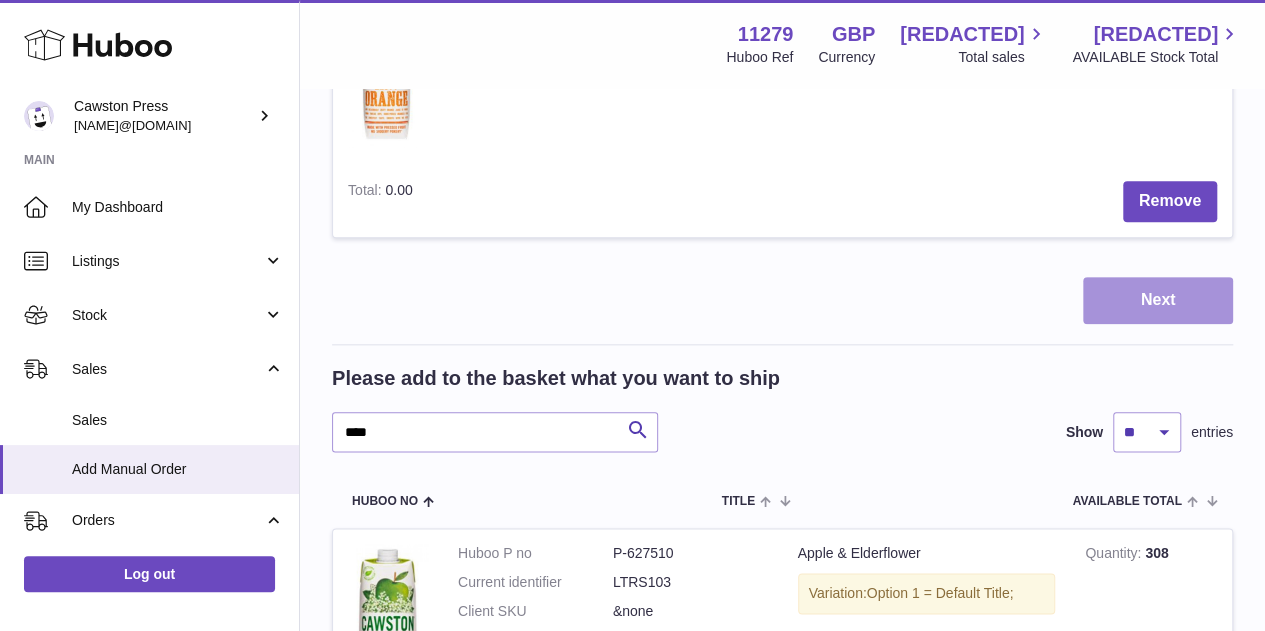 click on "Next" at bounding box center (1158, 300) 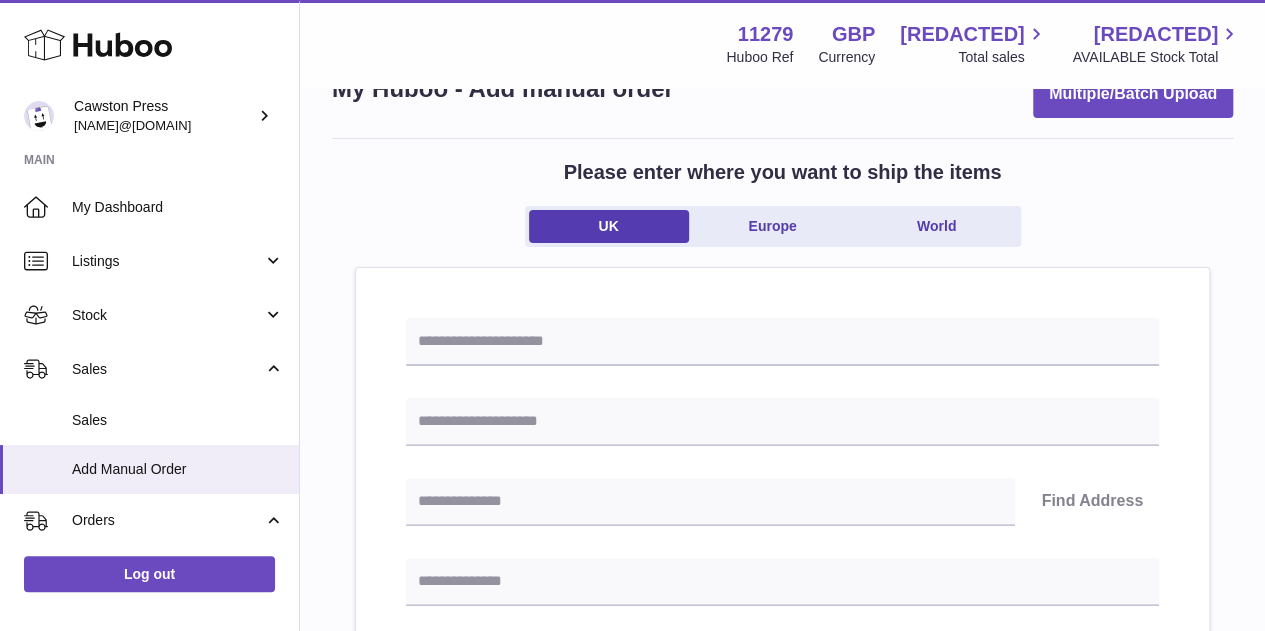 scroll, scrollTop: 100, scrollLeft: 0, axis: vertical 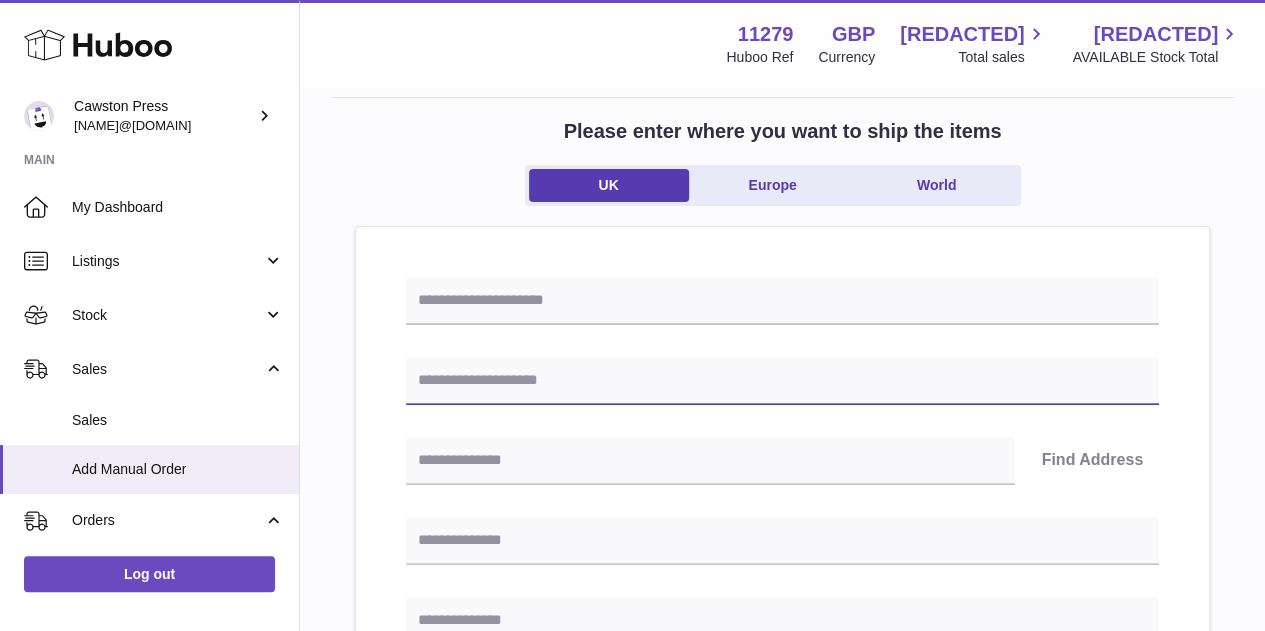click at bounding box center (782, 381) 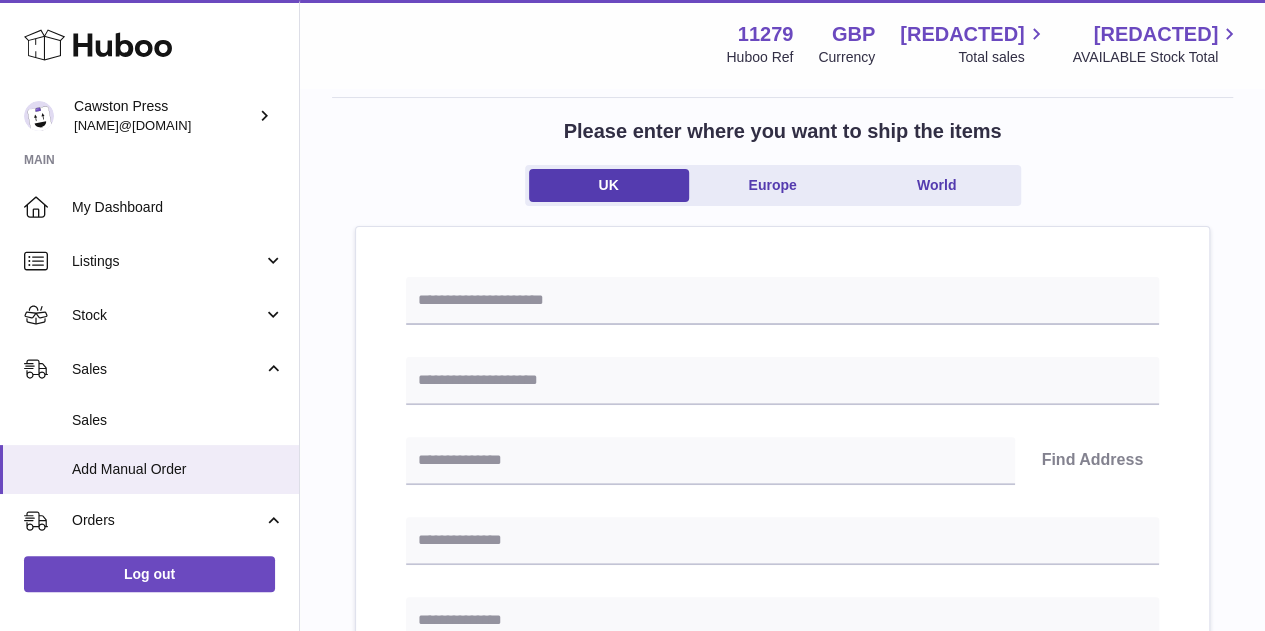 click on "Find Address
Please enter how you want to ship             Loading...
You require an order to be fulfilled which is going directly to another business or retailer rather than directly to a consumer. Please ensure you have contacted our customer service department for further information relating to any associated costs and (order completion) timescales, before proceeding.
Optional extra fields             Loading...       This will appear on the packing slip. e.g. 'Please contact us through Amazon'
B2C
Loading..." at bounding box center (782, 822) 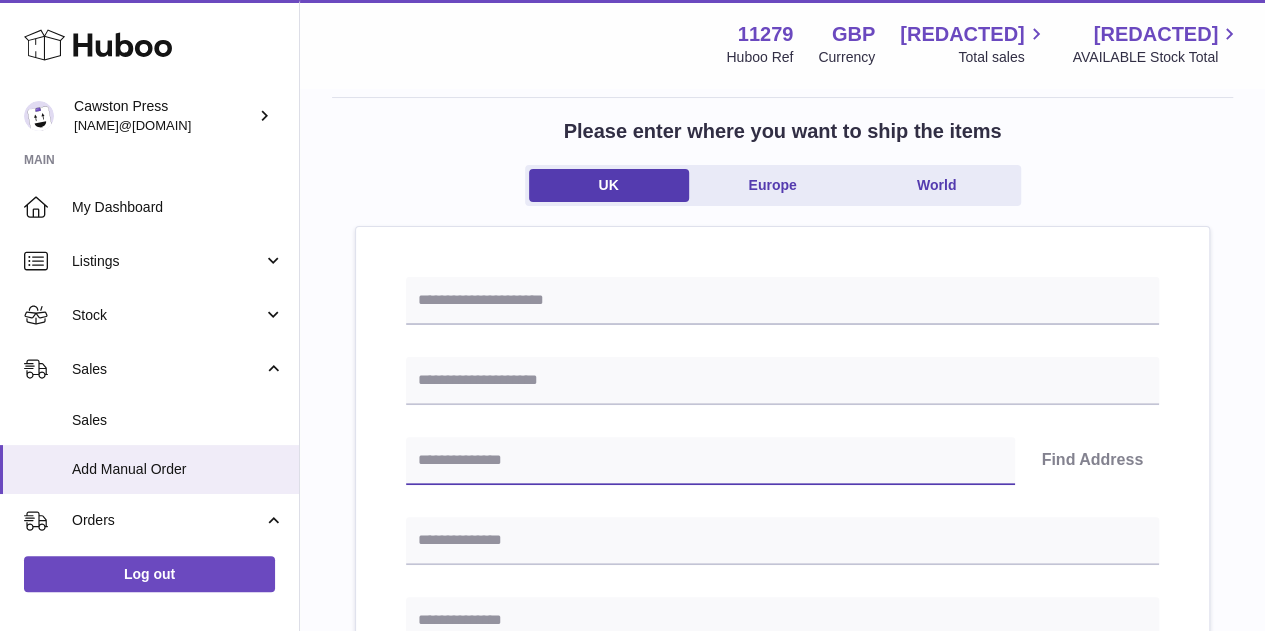 click at bounding box center [710, 461] 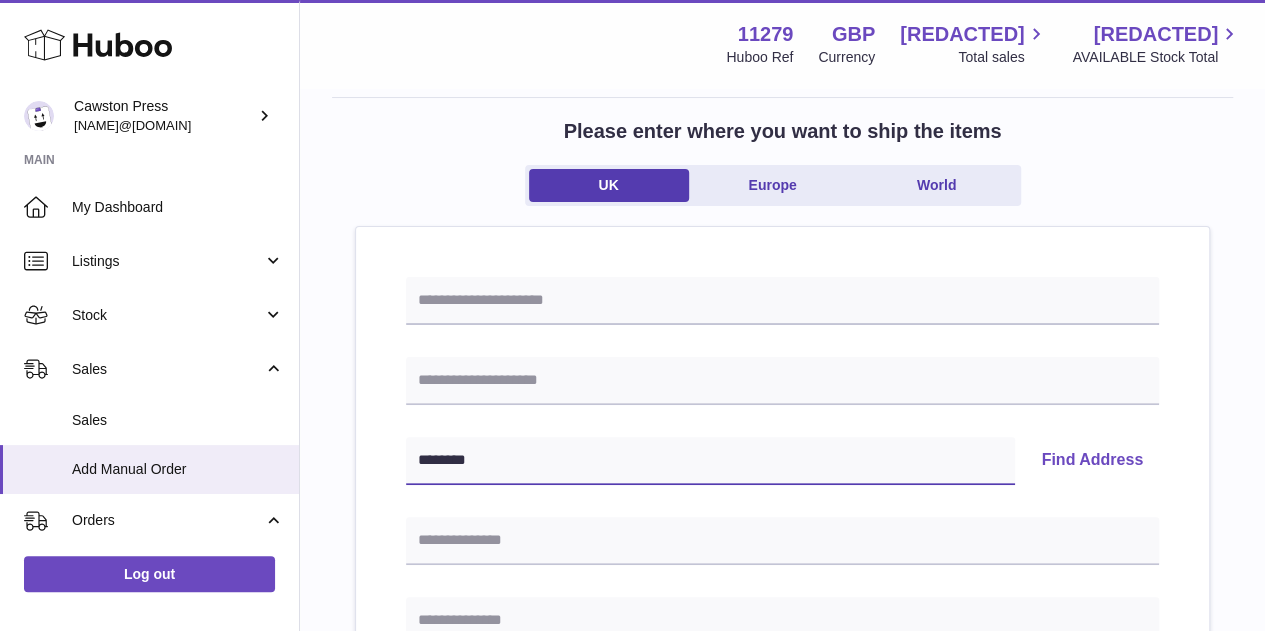 type on "********" 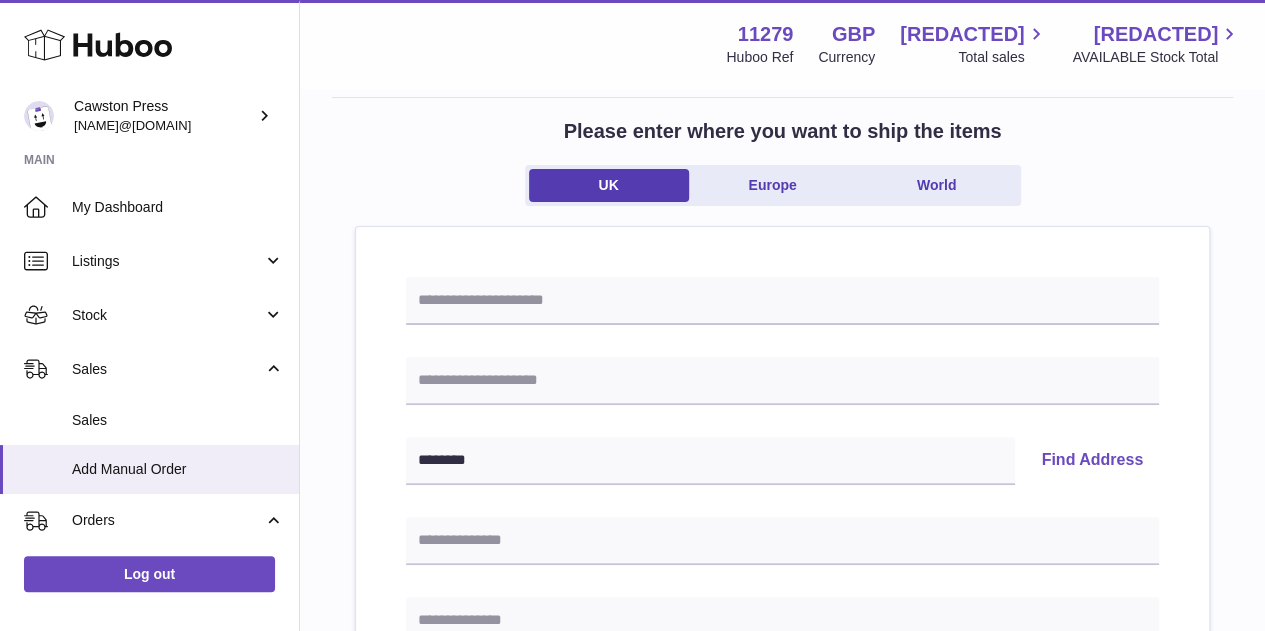 click on "Find Address" at bounding box center [1092, 461] 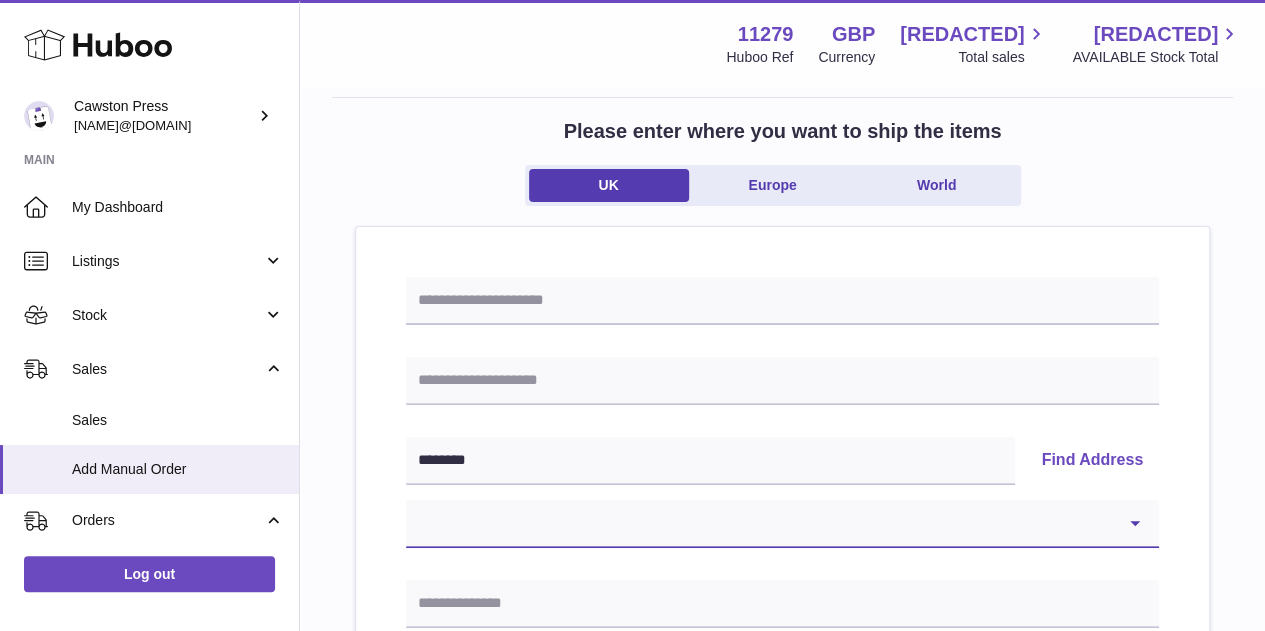 click on "**********" at bounding box center (782, 524) 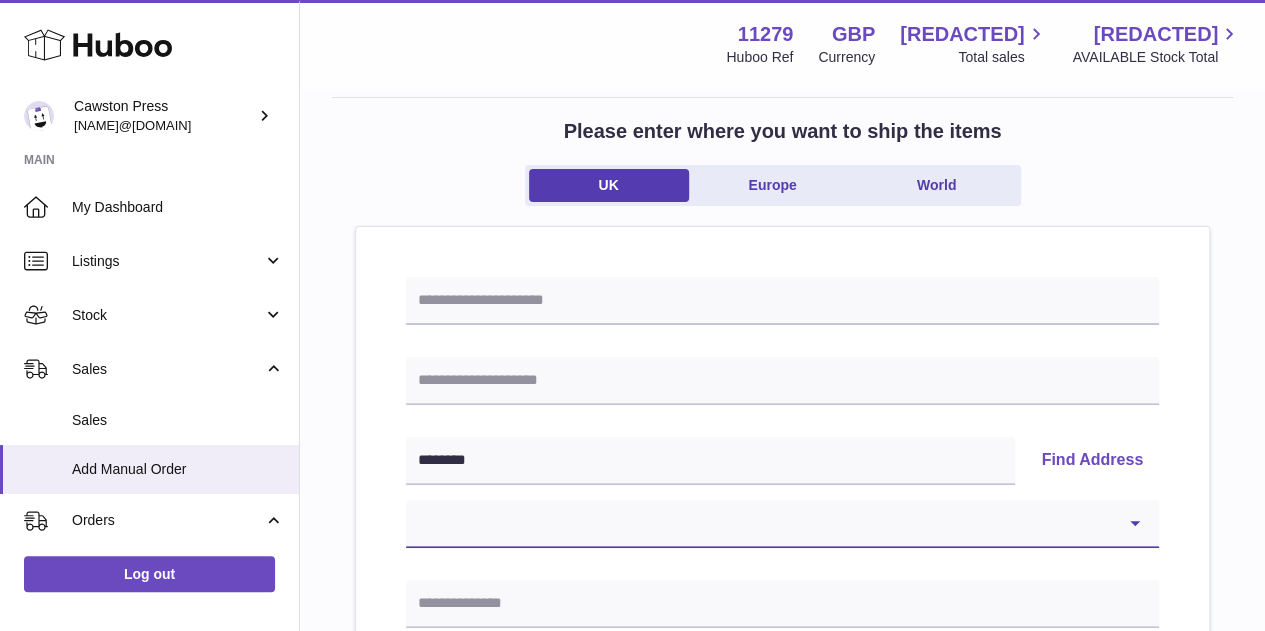 select on "*" 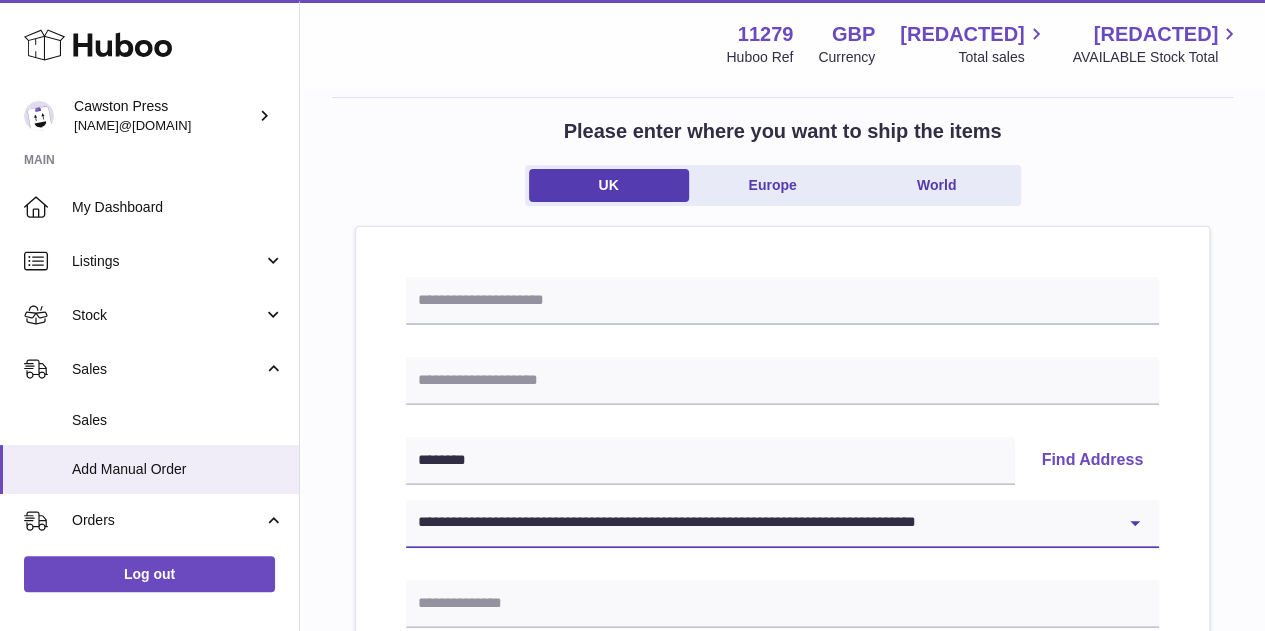 click on "**********" at bounding box center [782, 524] 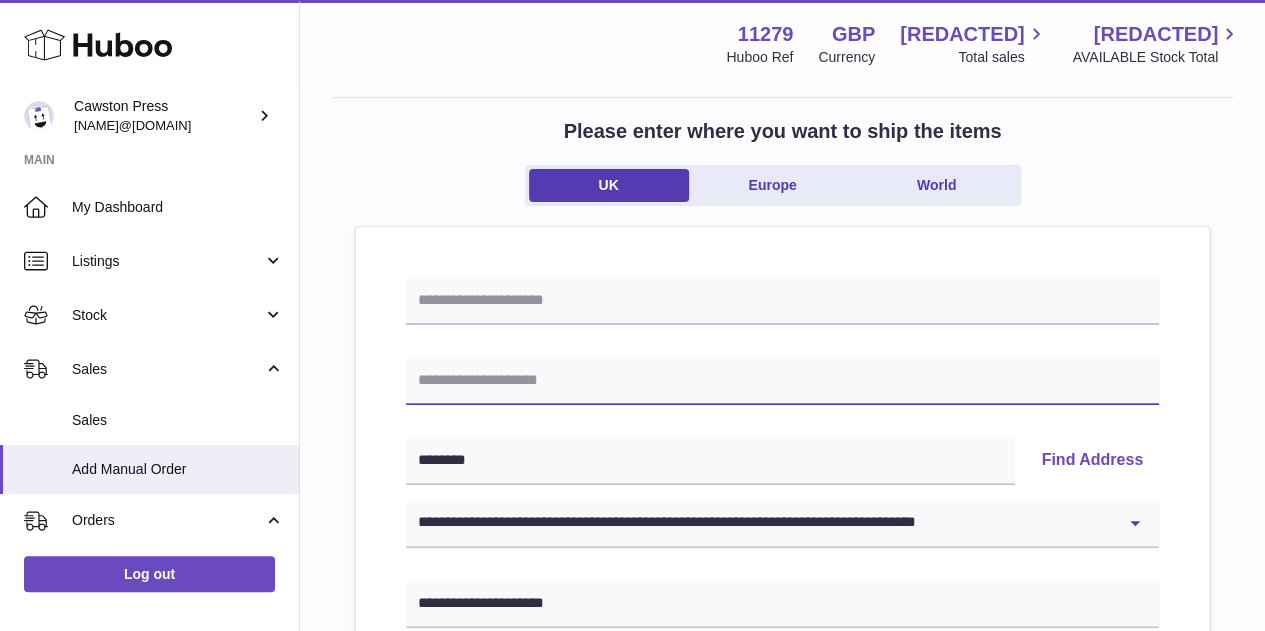 click at bounding box center (782, 381) 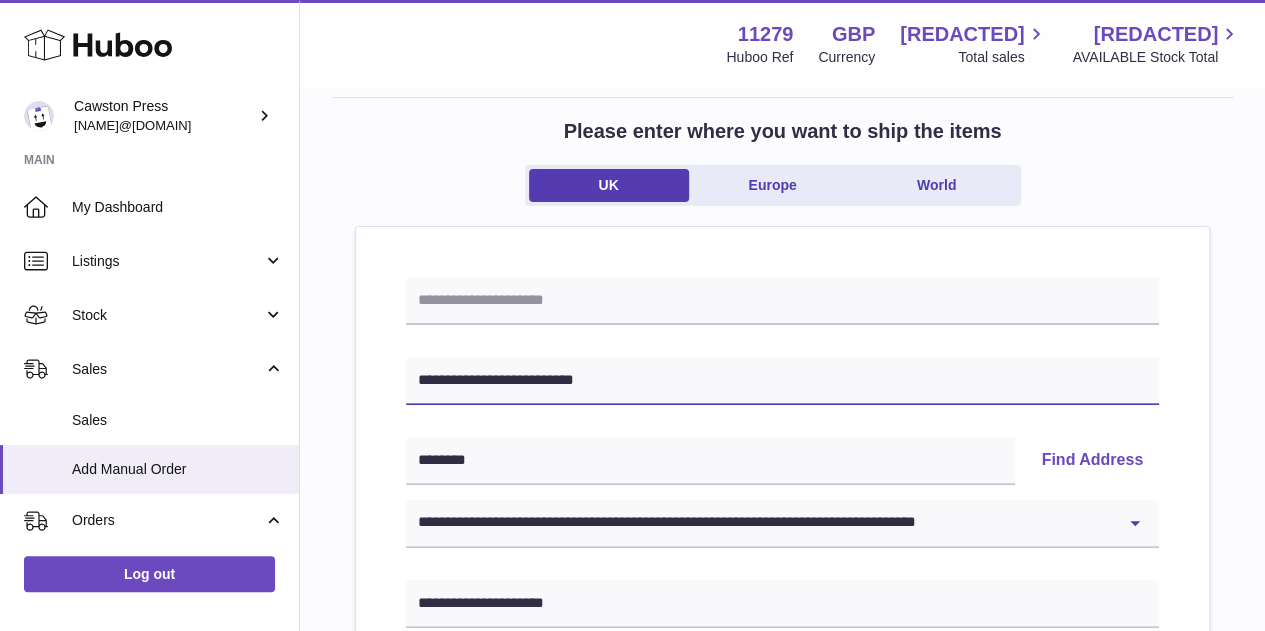 type on "**********" 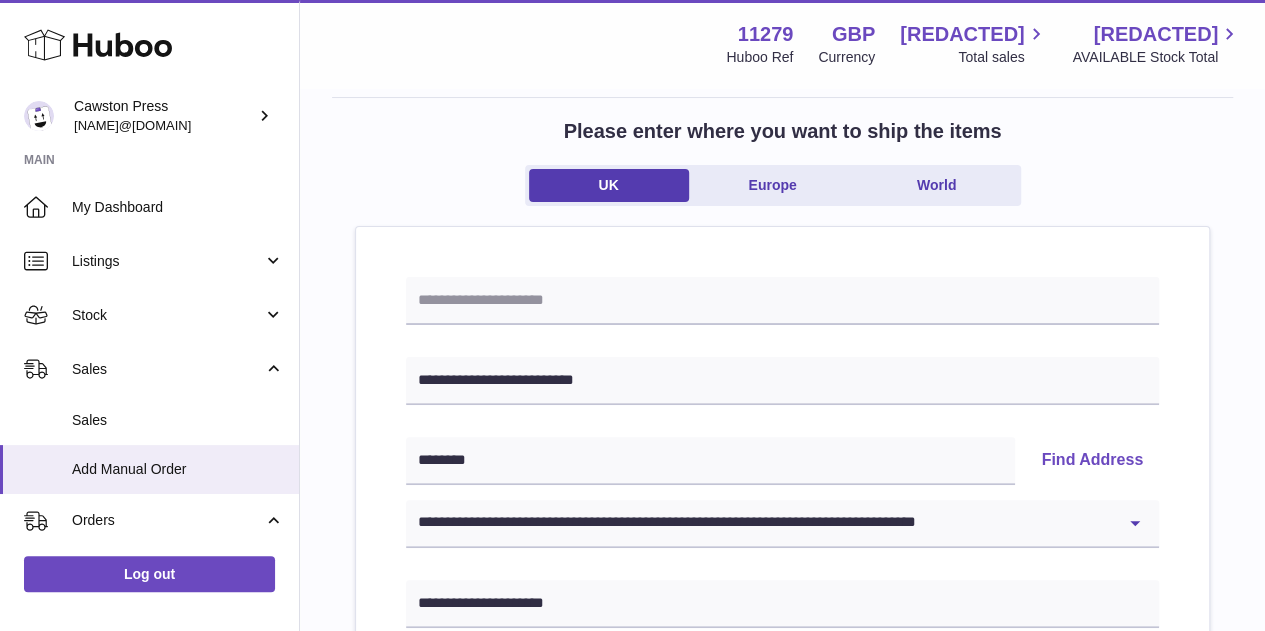 click on "**********" at bounding box center [782, 889] 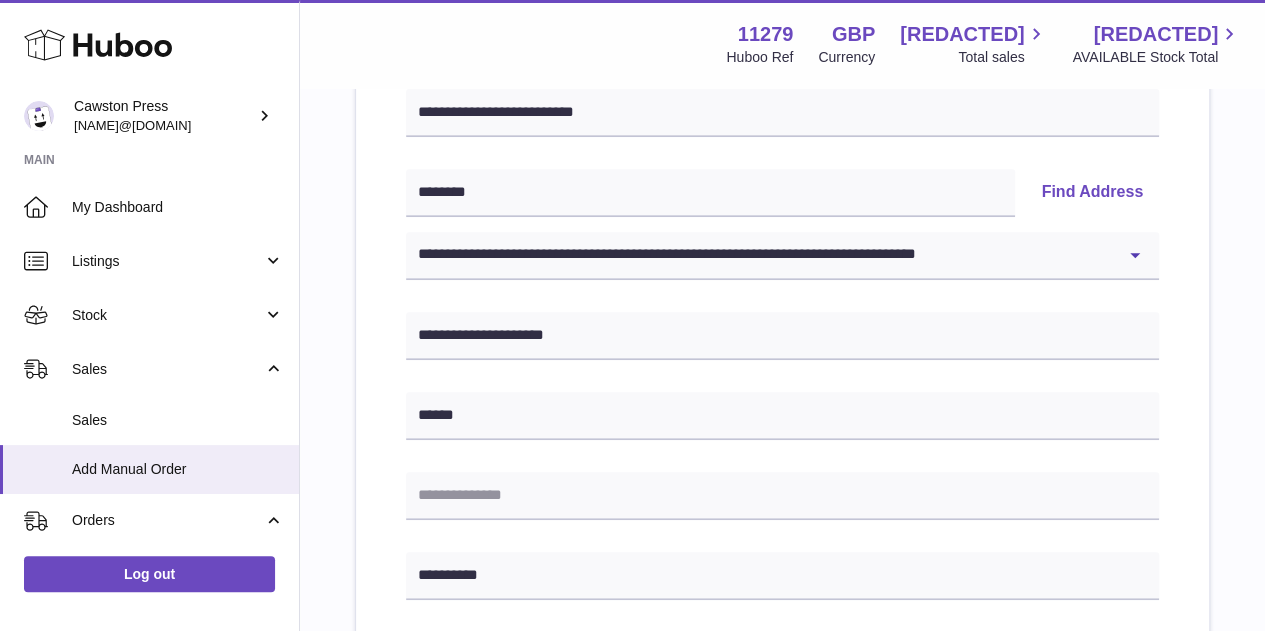 scroll, scrollTop: 400, scrollLeft: 0, axis: vertical 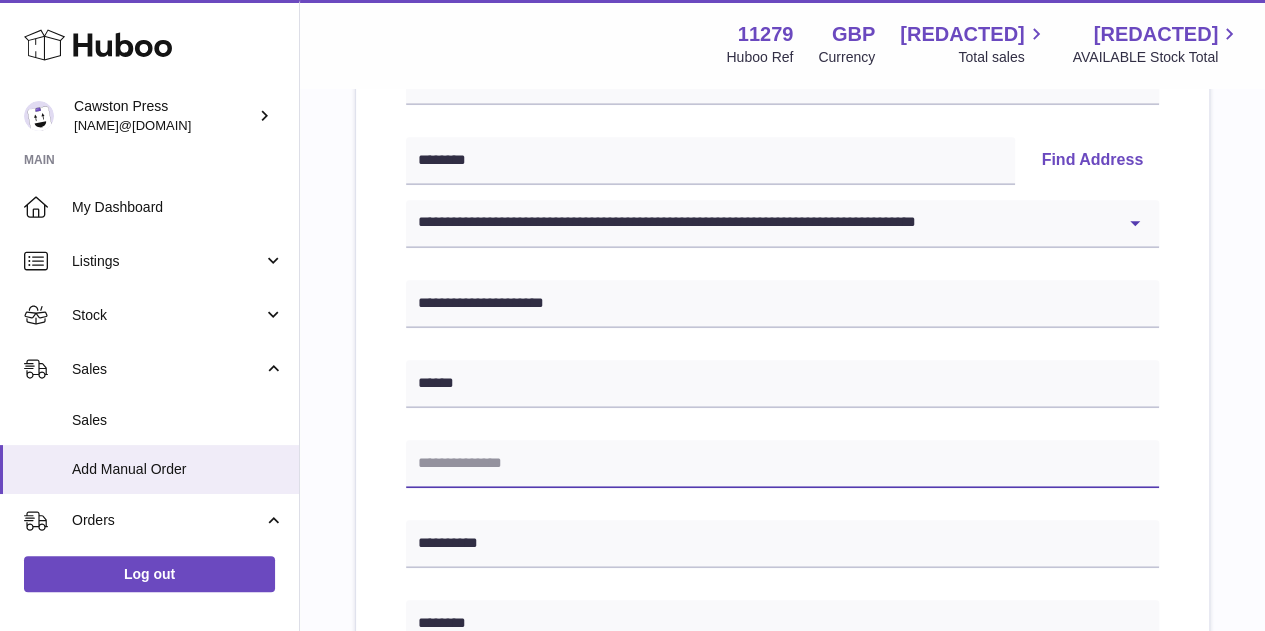 click at bounding box center [782, 464] 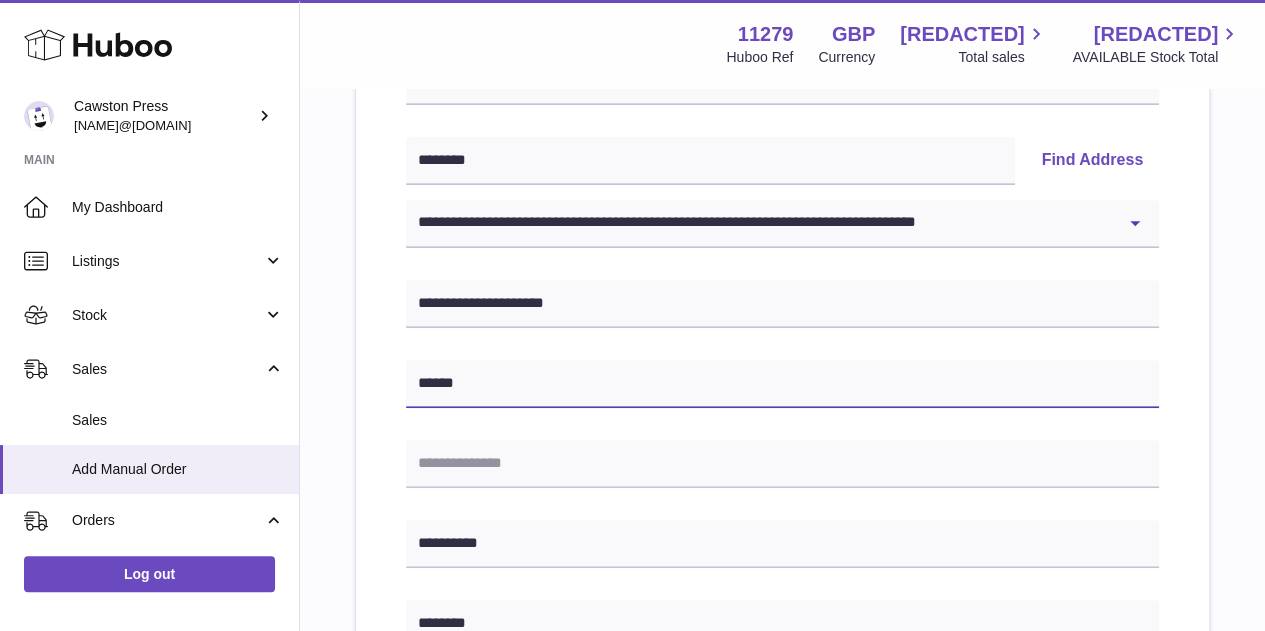 click on "******" at bounding box center (782, 384) 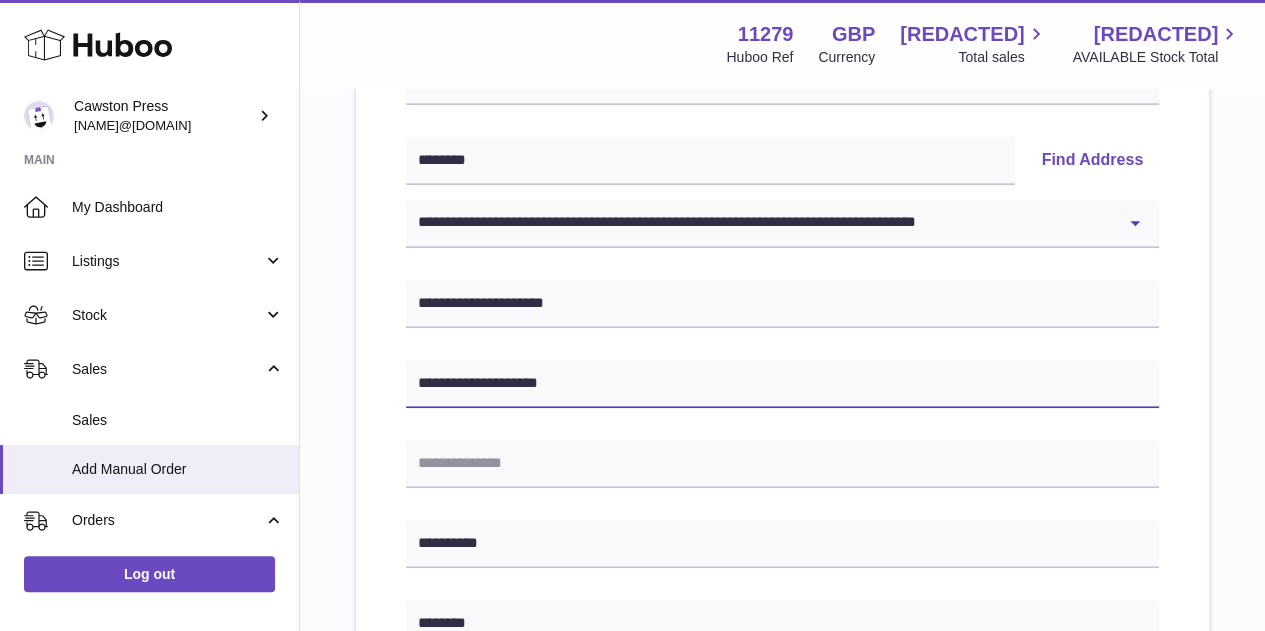 type on "**********" 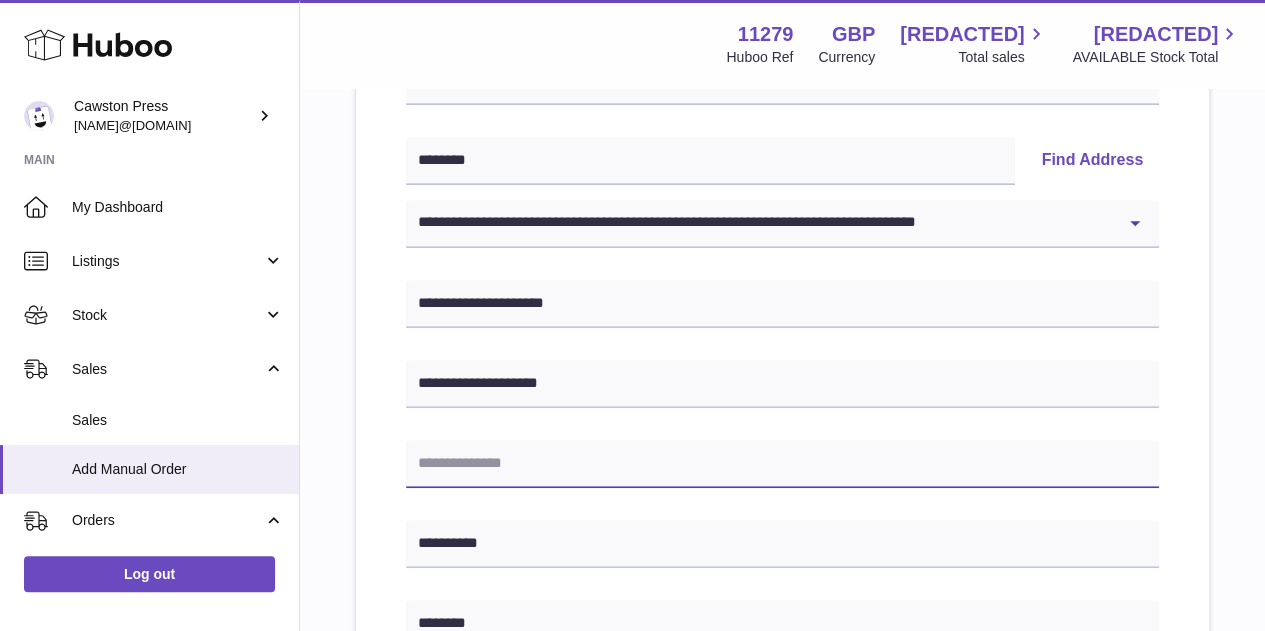 click at bounding box center [782, 464] 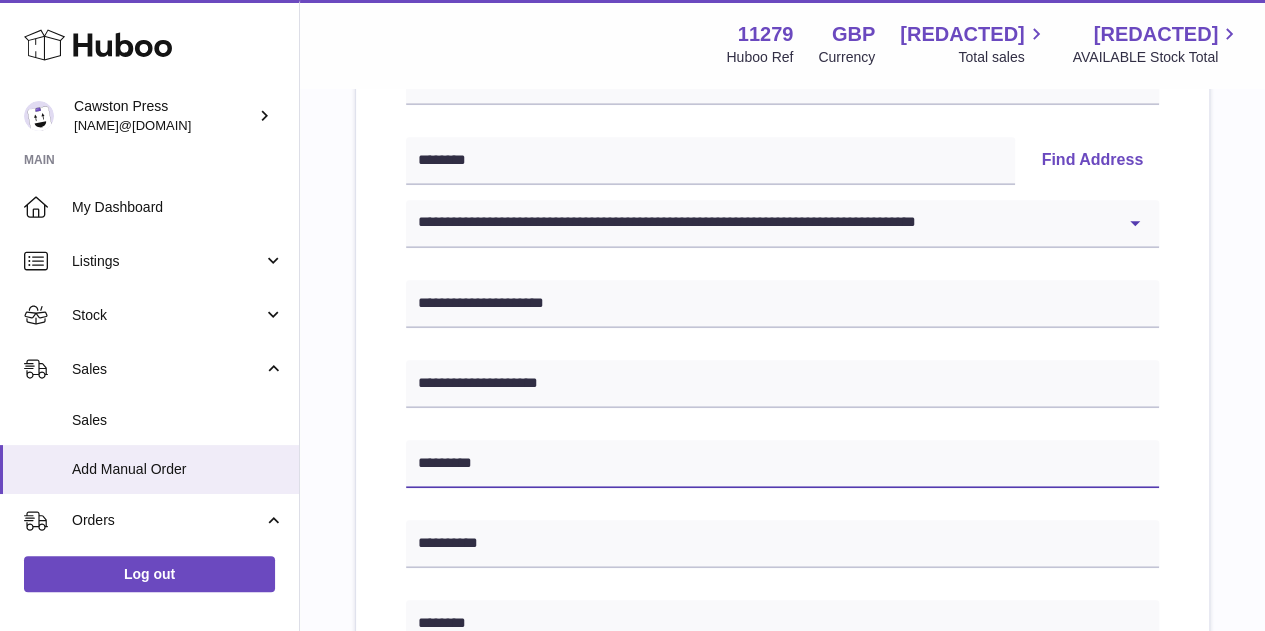 type on "*********" 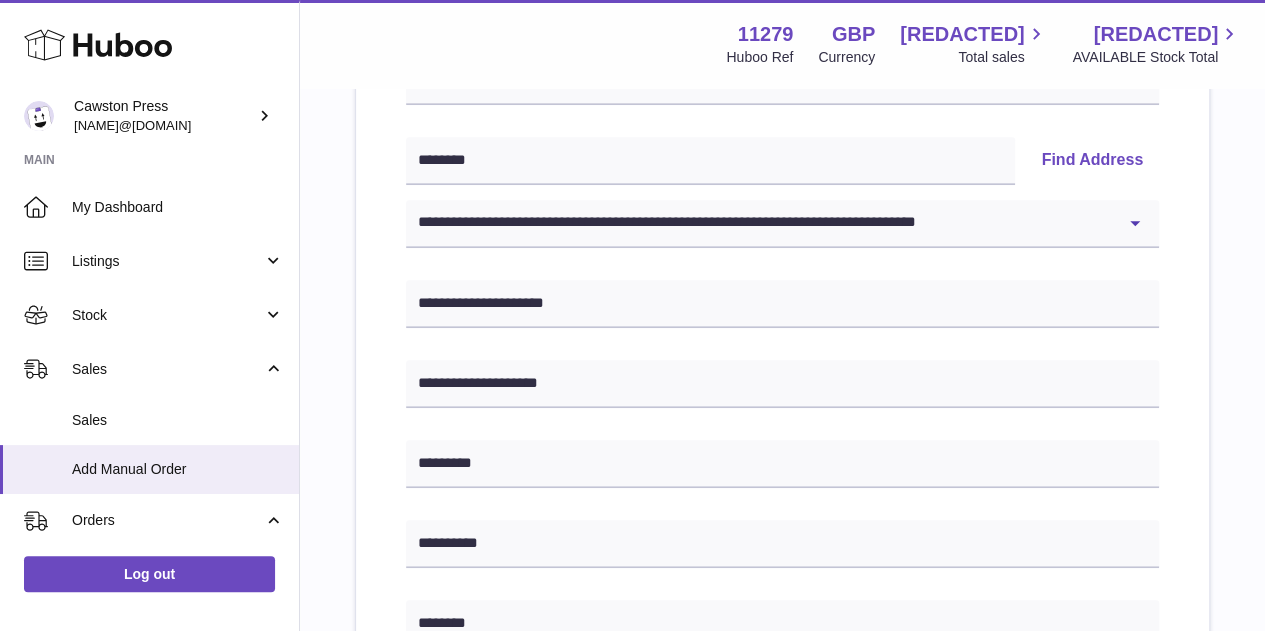 click on "**********" at bounding box center [782, 589] 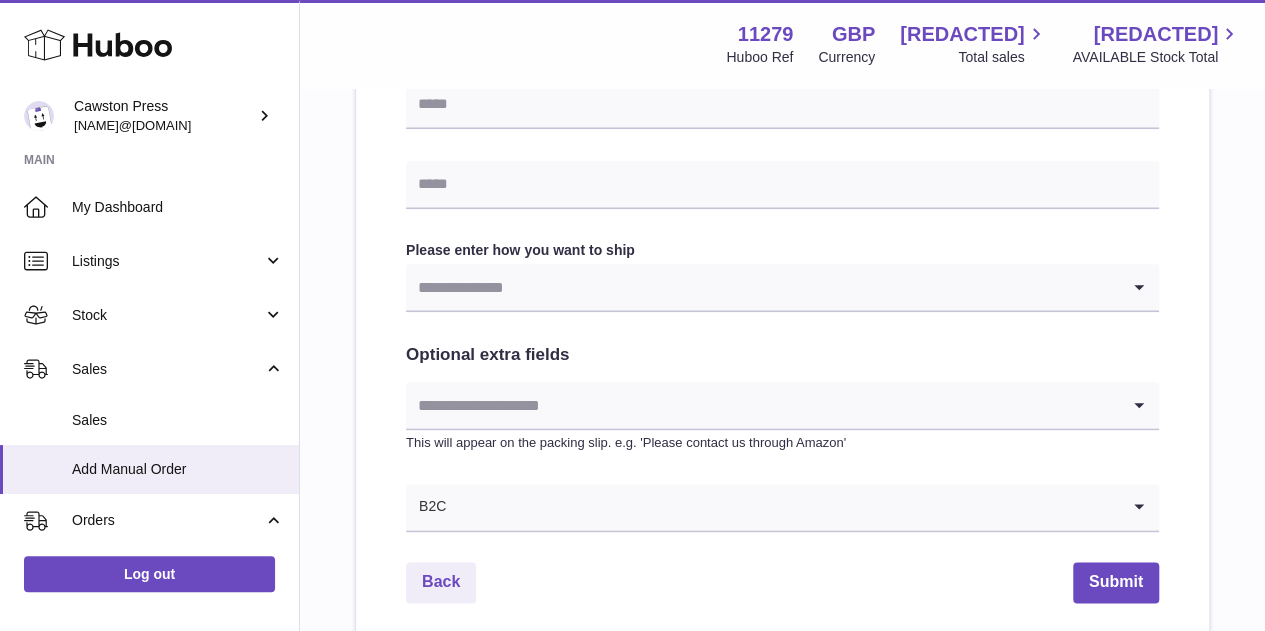 scroll, scrollTop: 1000, scrollLeft: 0, axis: vertical 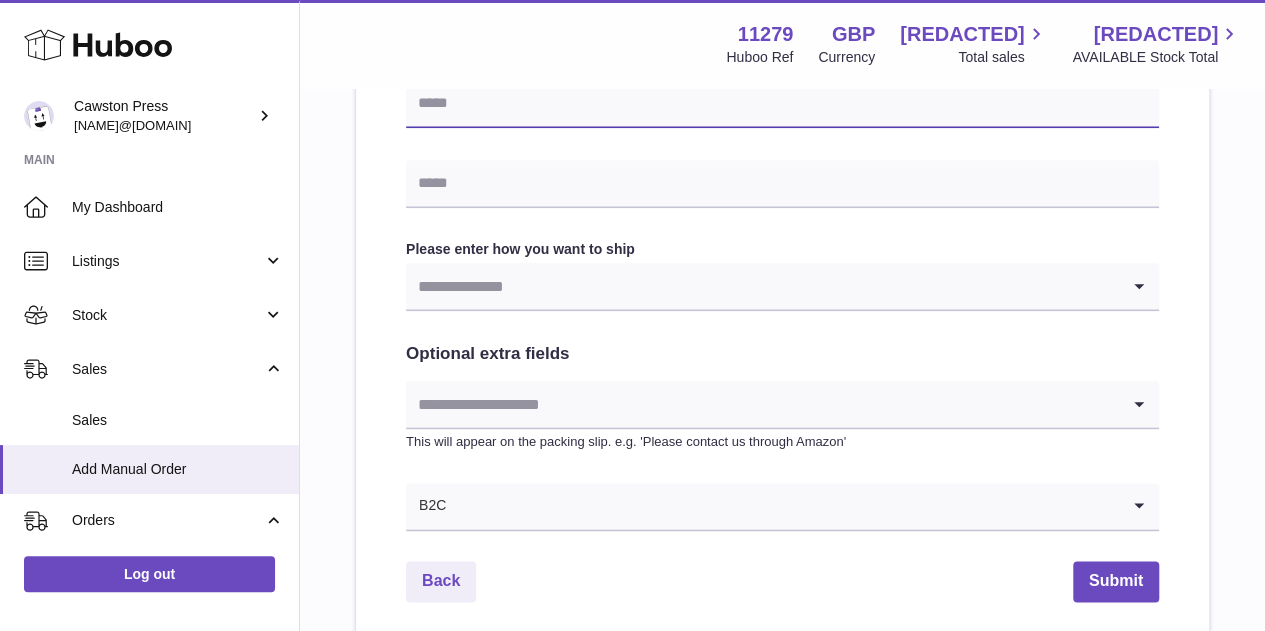 click at bounding box center (782, 104) 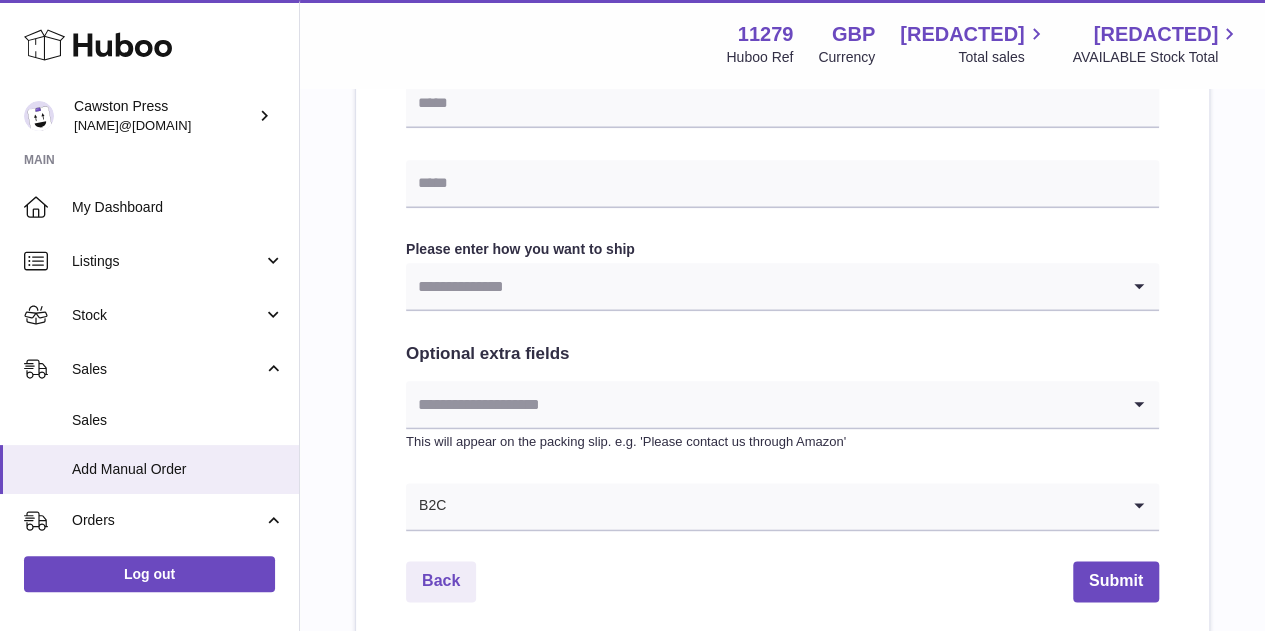 click on "**********" at bounding box center [782, -46] 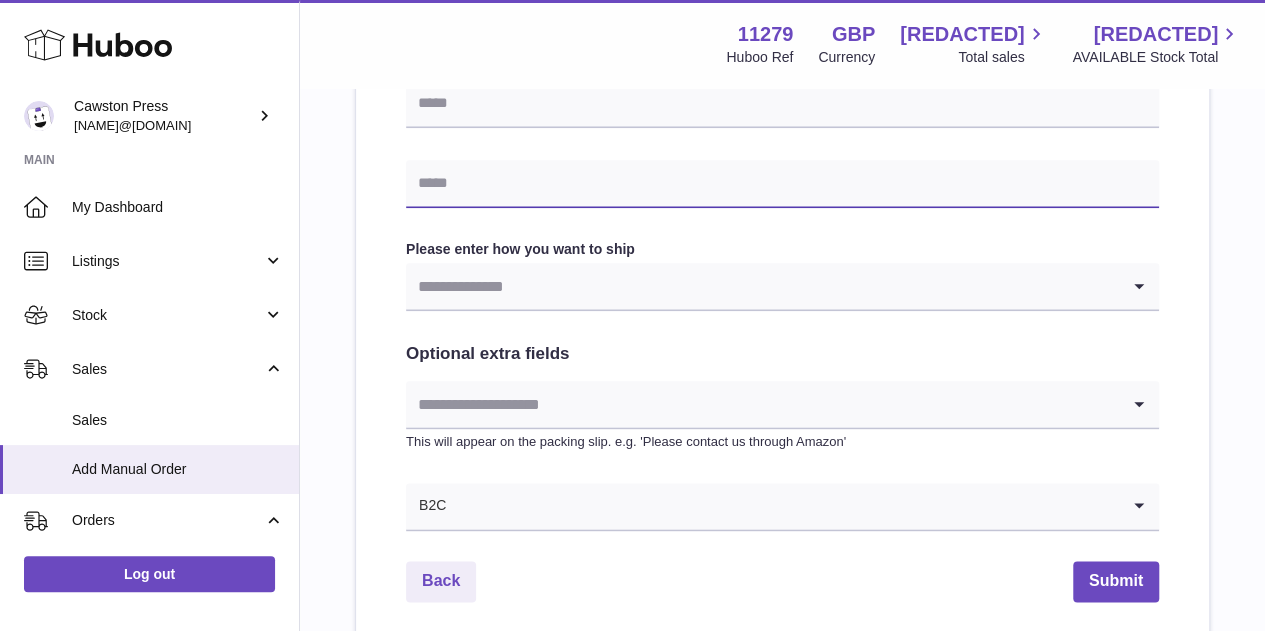 click at bounding box center (782, 184) 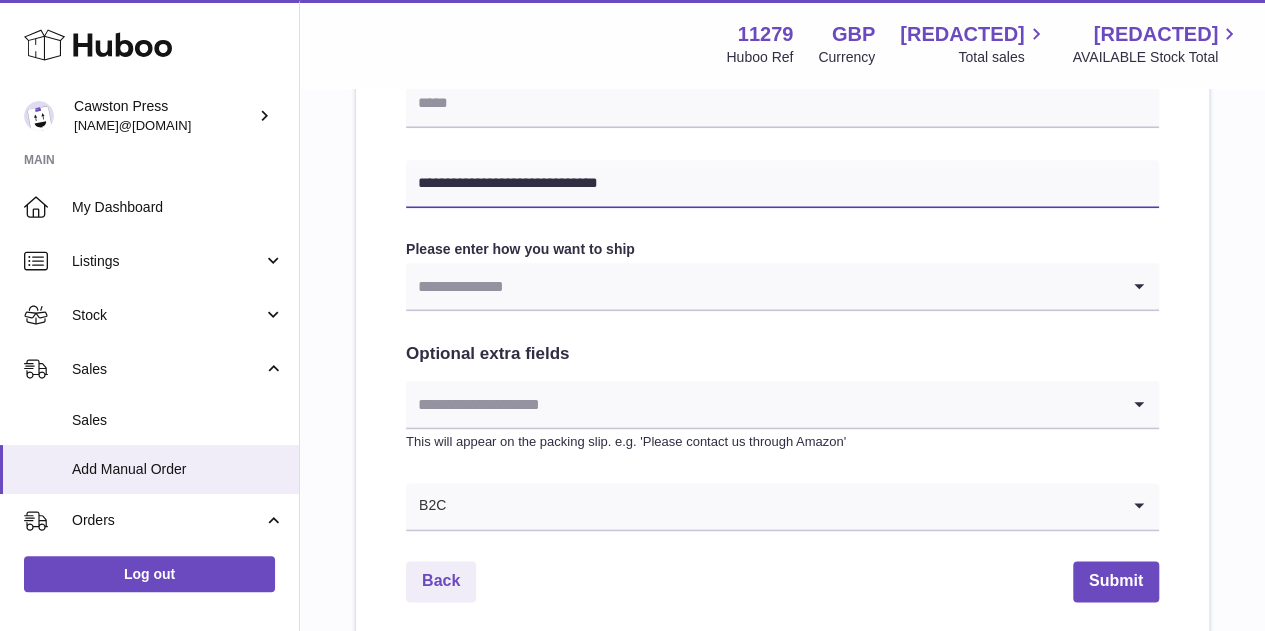 type on "**********" 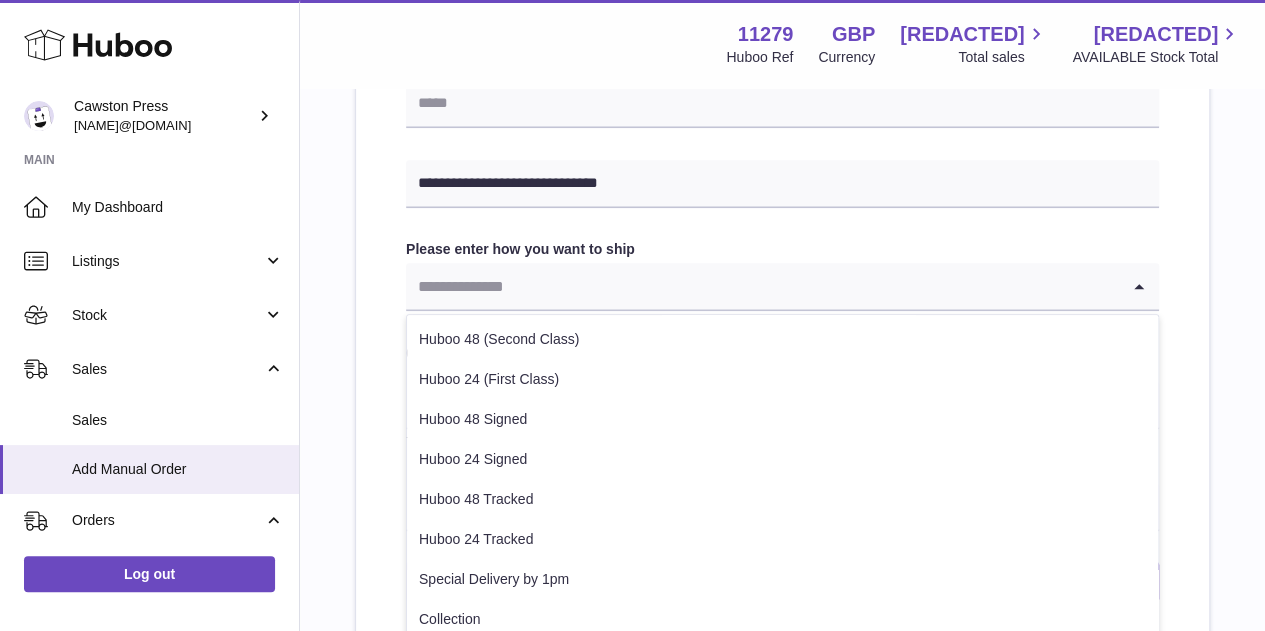 click at bounding box center (762, 286) 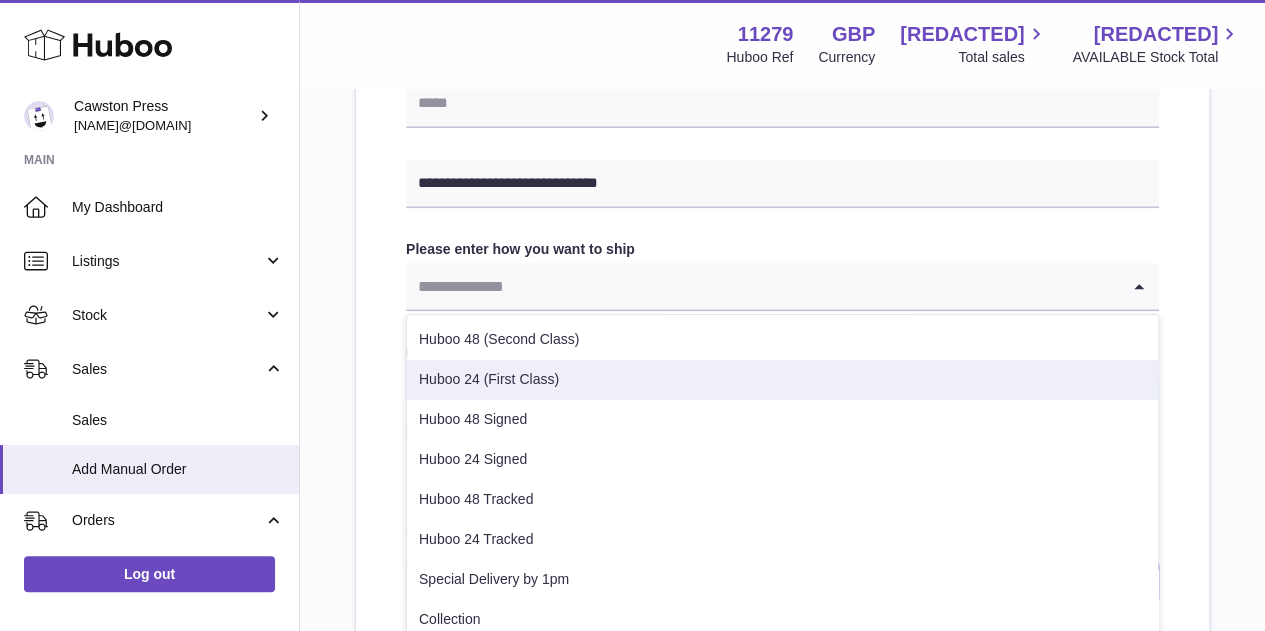 click on "Huboo 24 (First Class)" at bounding box center [782, 380] 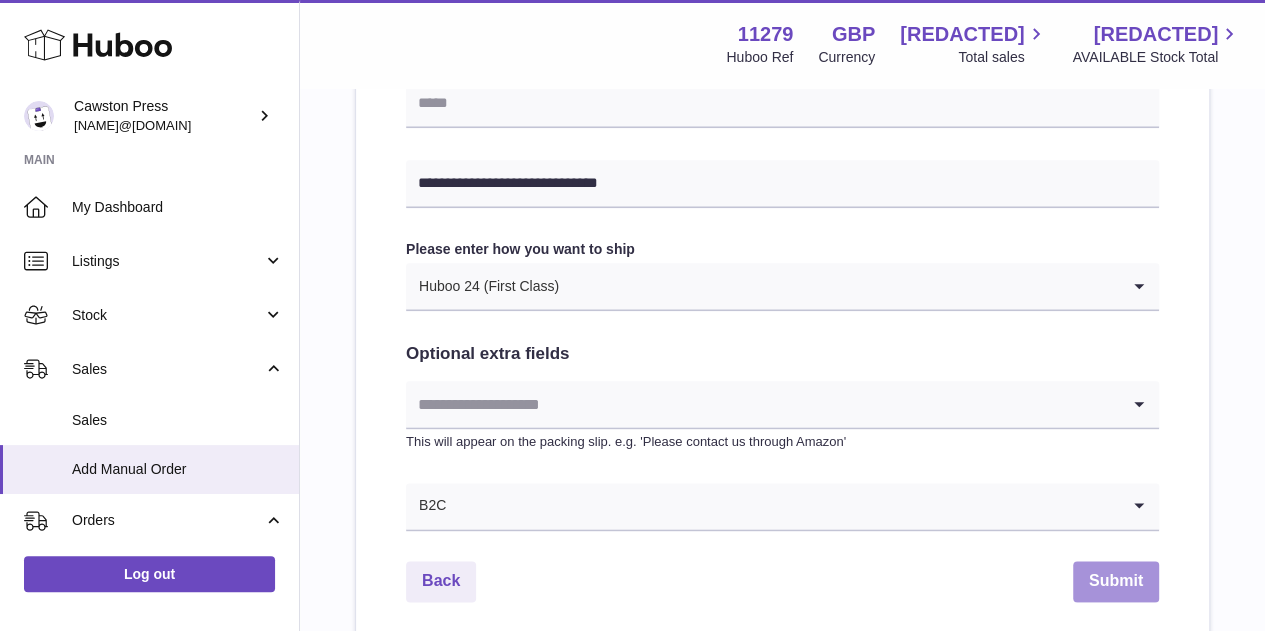 drag, startPoint x: 1115, startPoint y: 566, endPoint x: 916, endPoint y: 396, distance: 261.72696 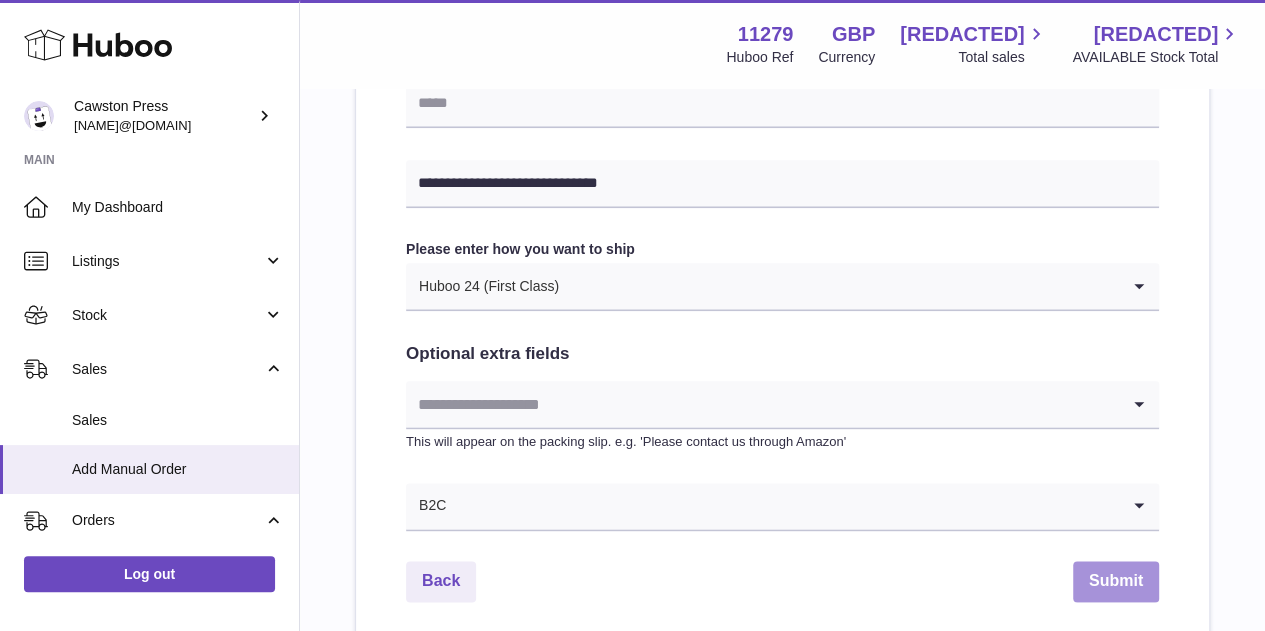 click on "**********" at bounding box center (782, -11) 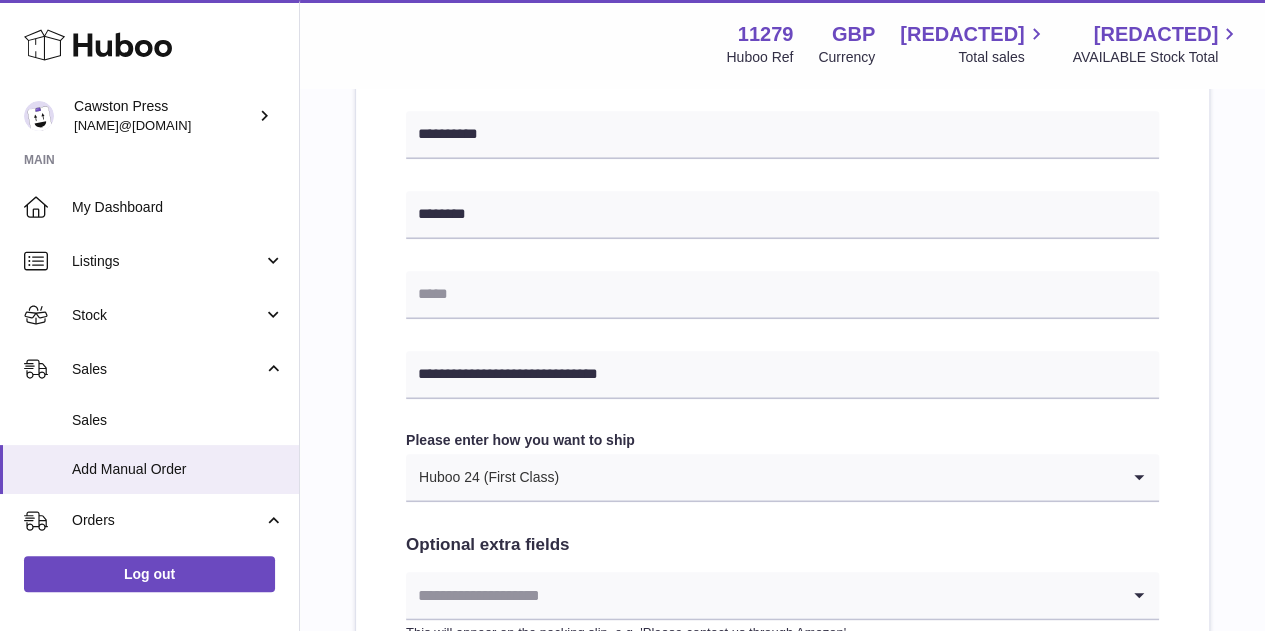 scroll, scrollTop: 1000, scrollLeft: 0, axis: vertical 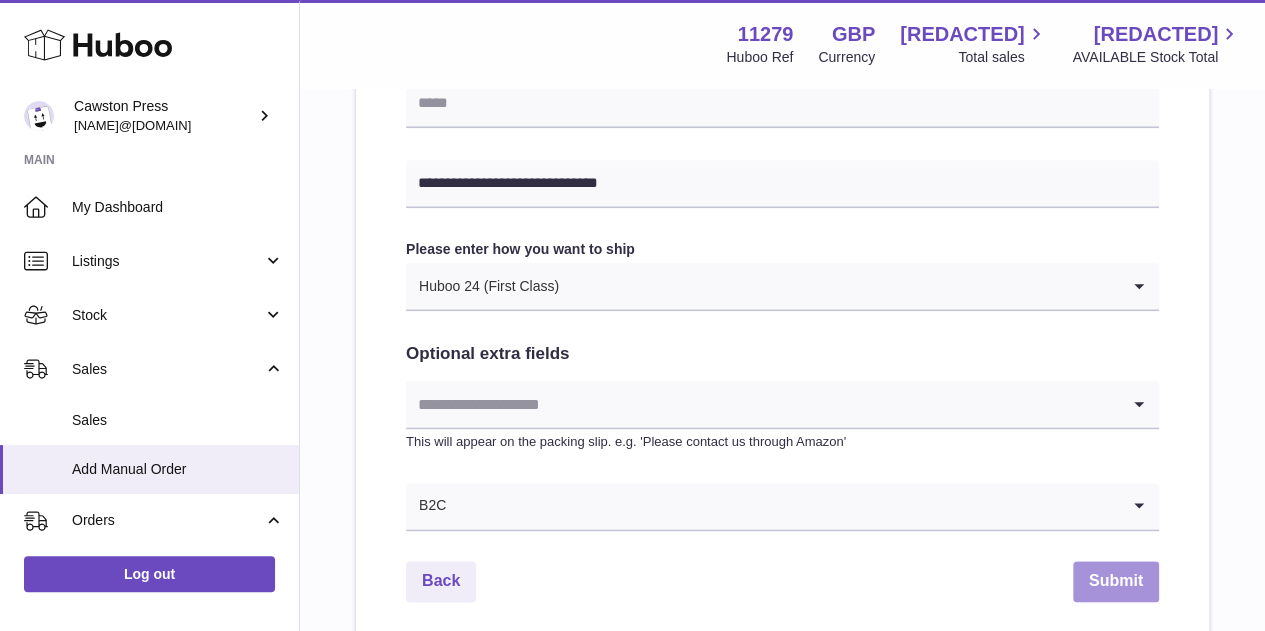 click on "Submit" at bounding box center (1116, 581) 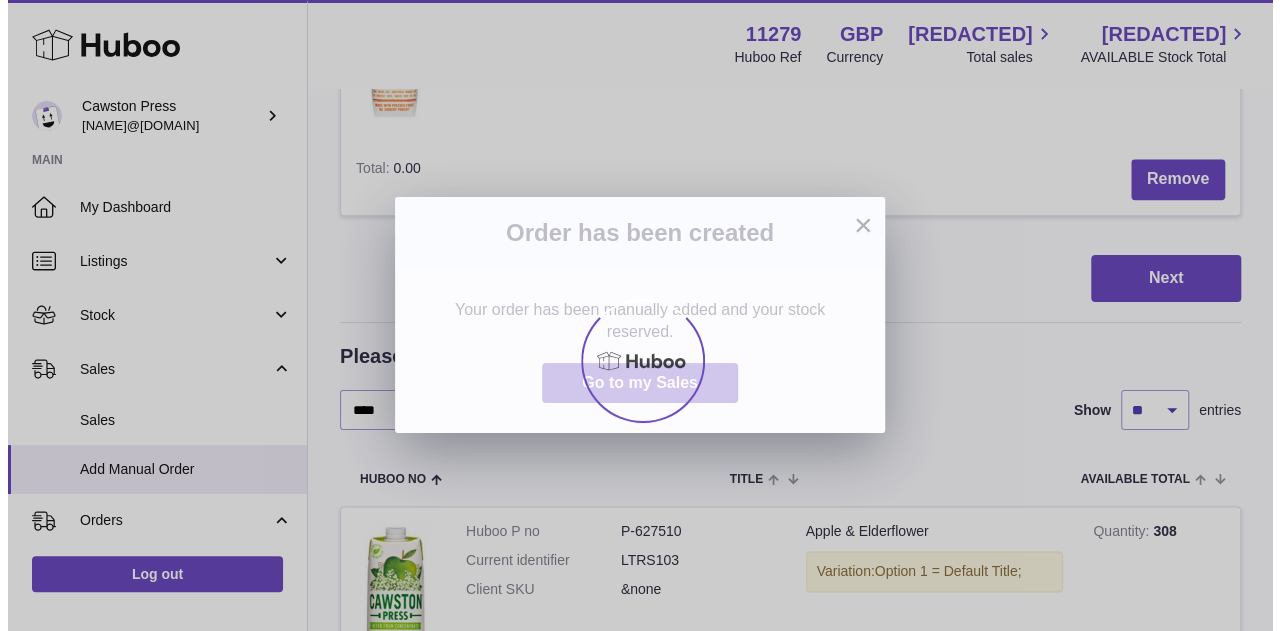scroll, scrollTop: 0, scrollLeft: 0, axis: both 